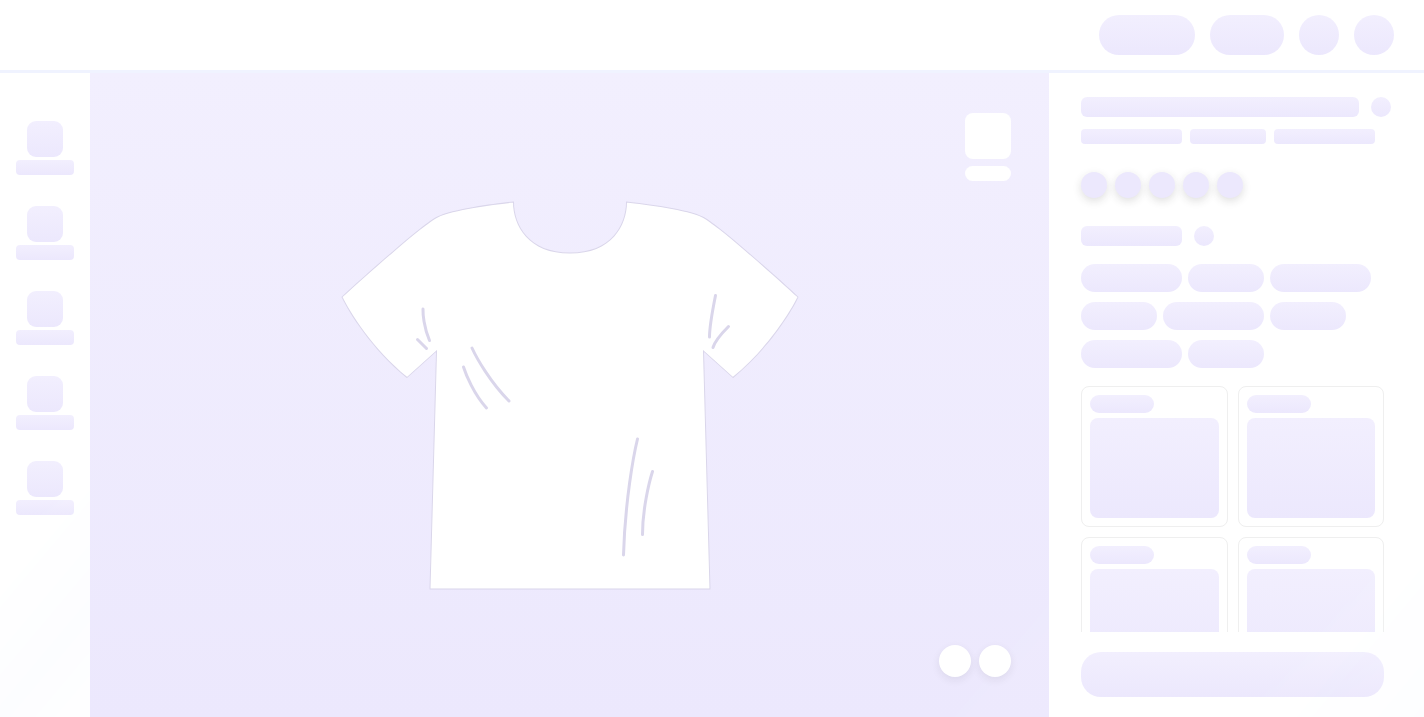 scroll, scrollTop: 0, scrollLeft: 0, axis: both 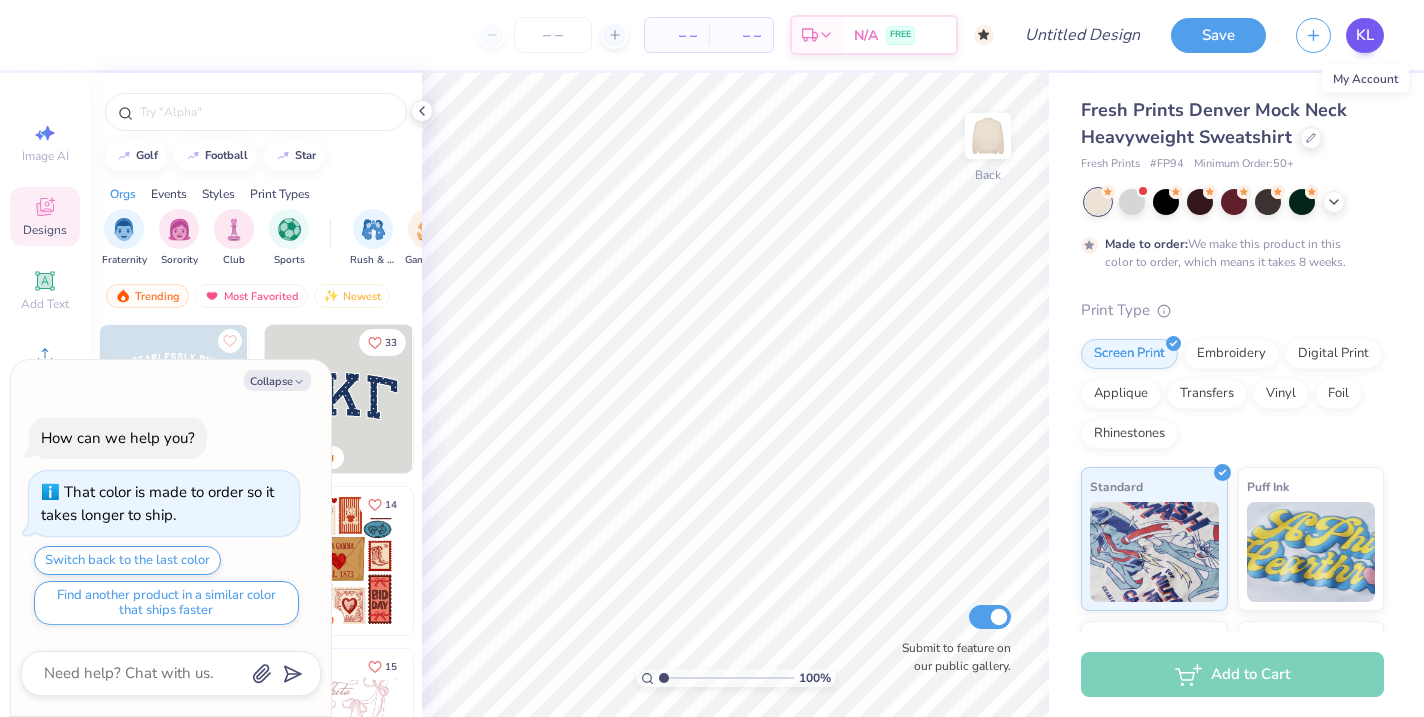 type on "x" 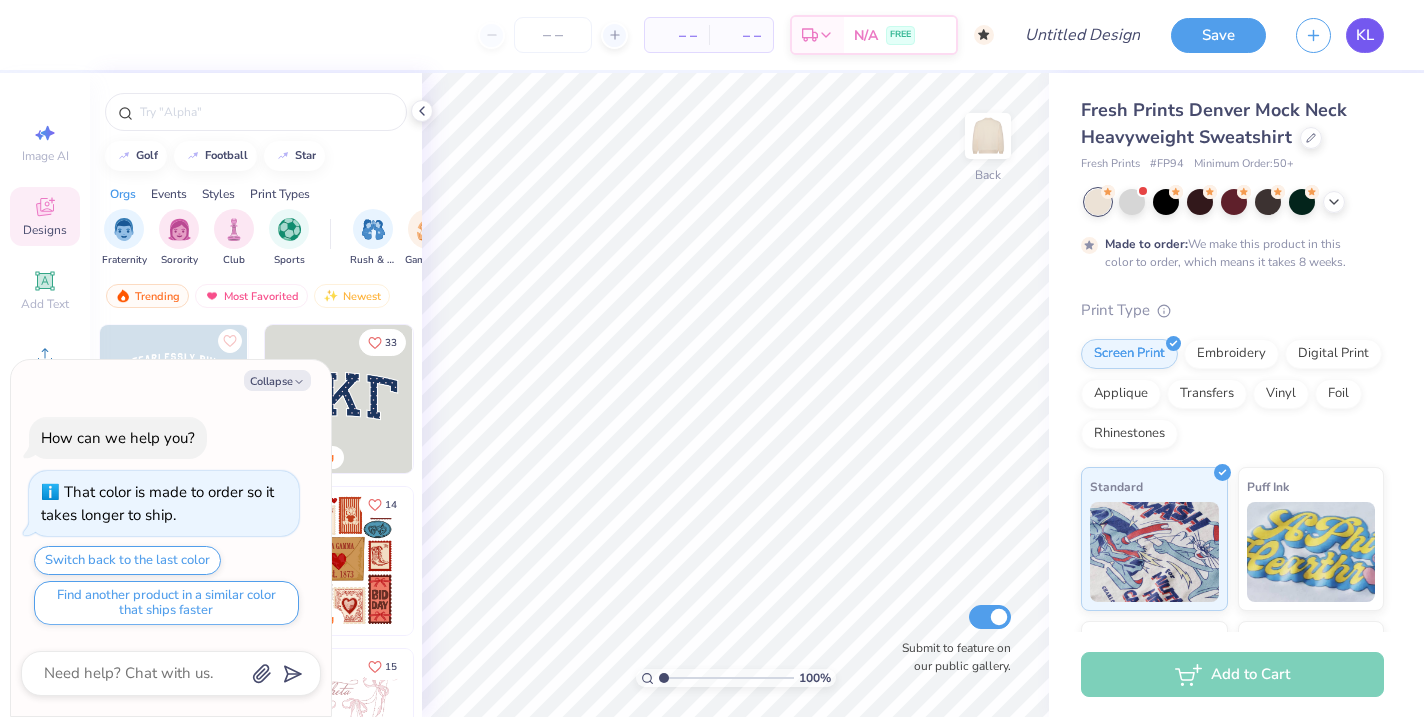 click on "KL" at bounding box center [1365, 35] 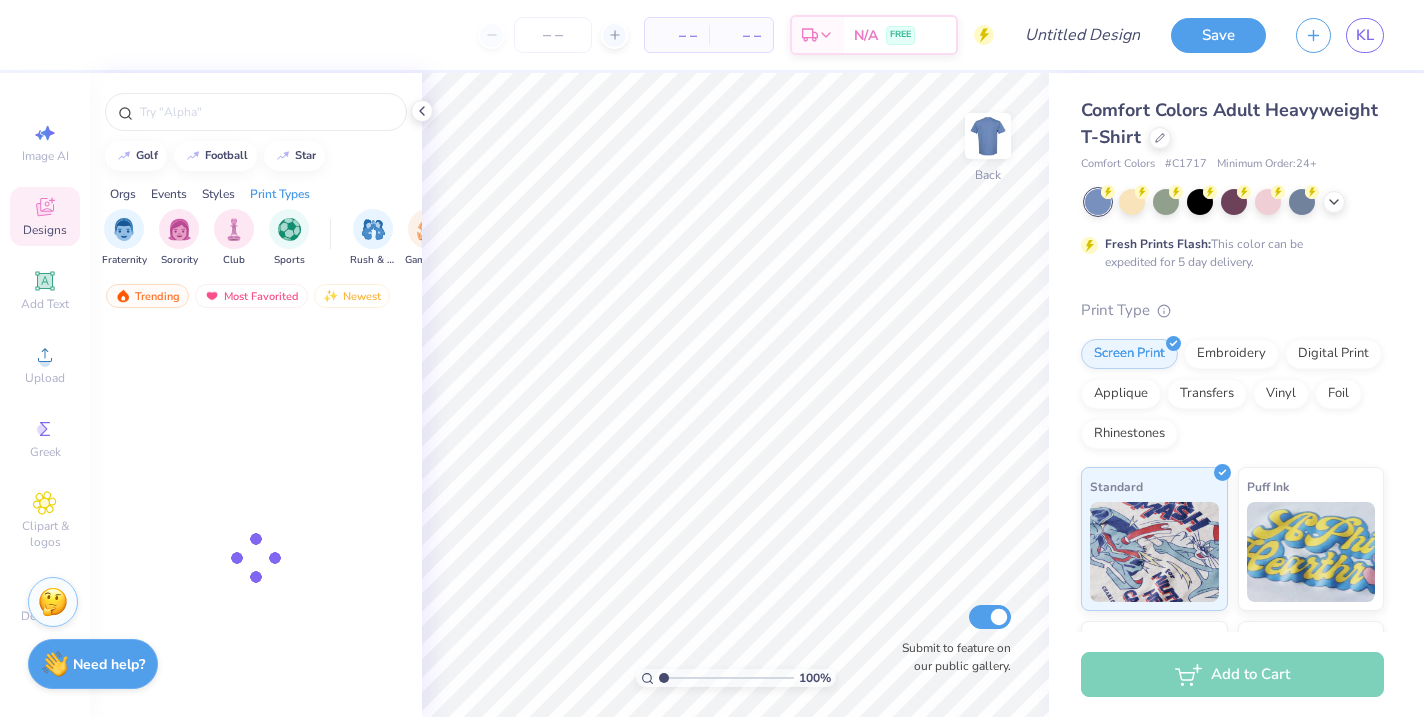 scroll, scrollTop: 0, scrollLeft: 0, axis: both 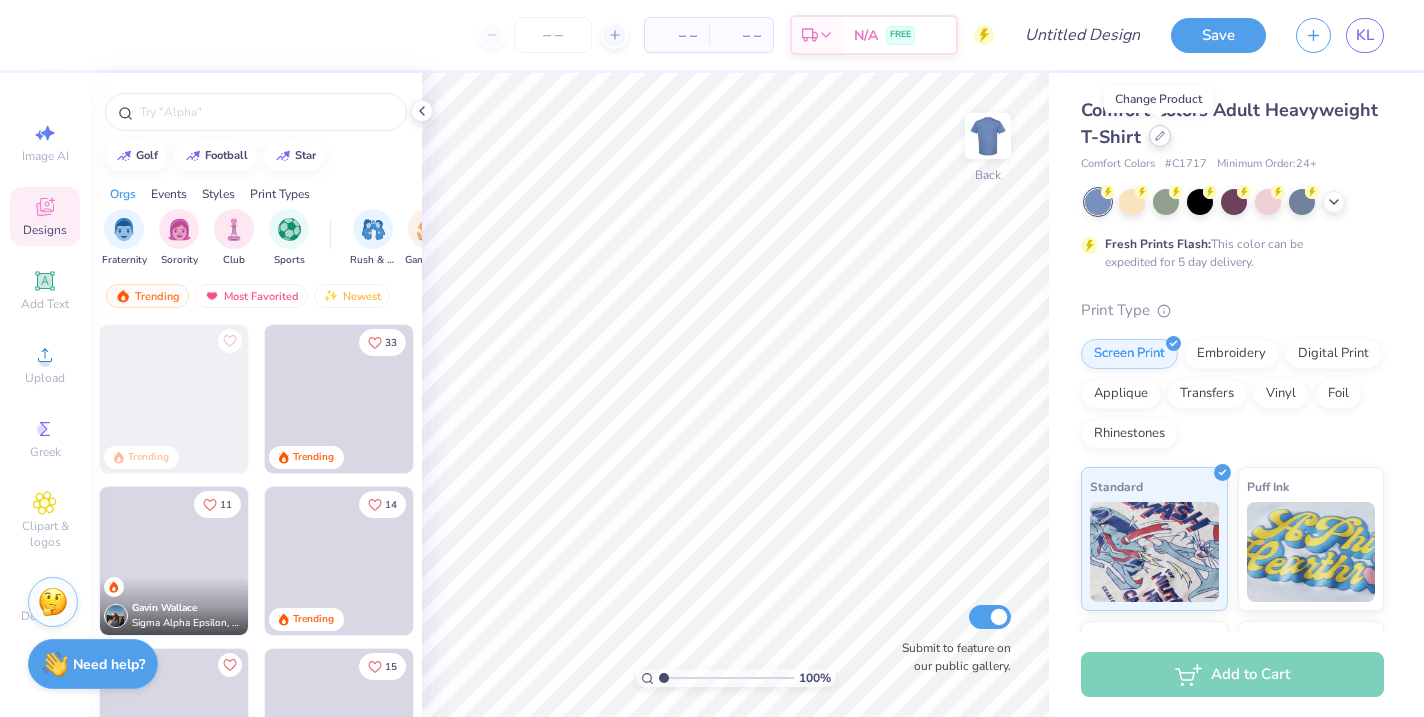 click 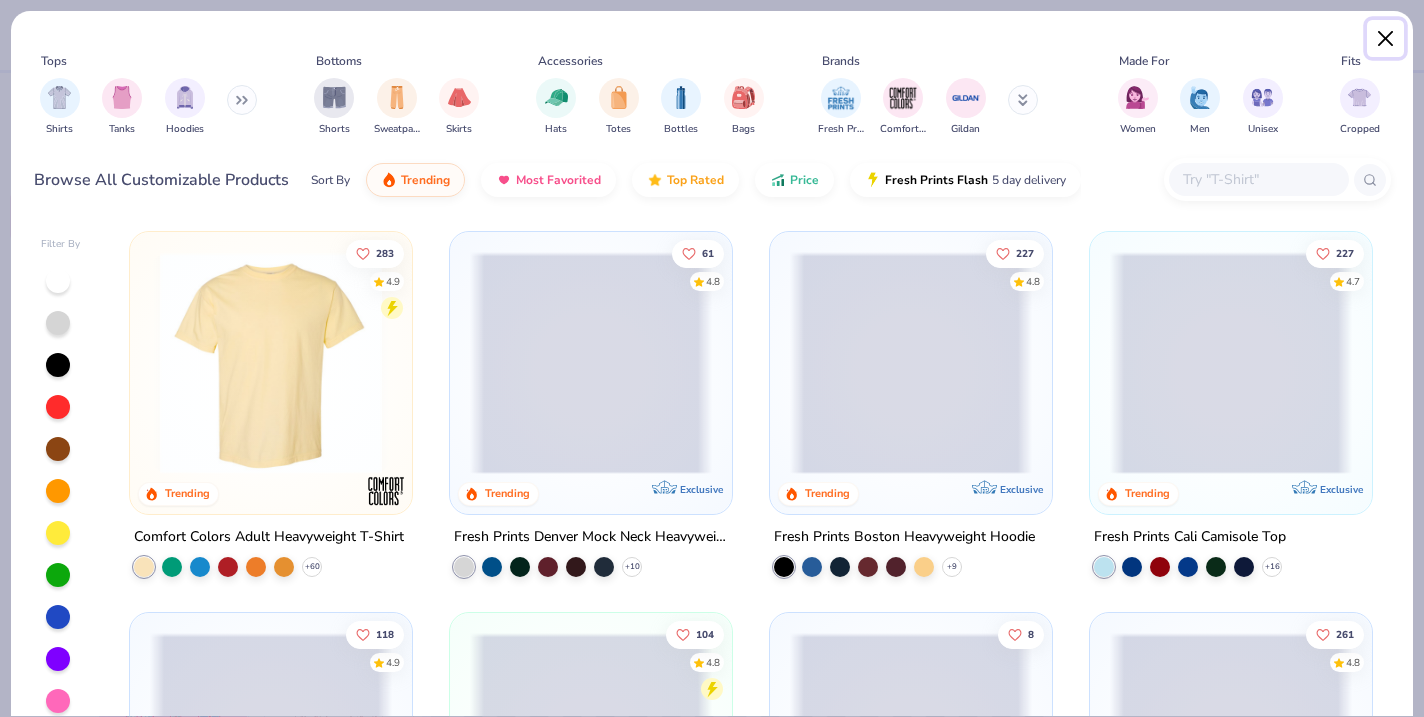 click at bounding box center [1386, 39] 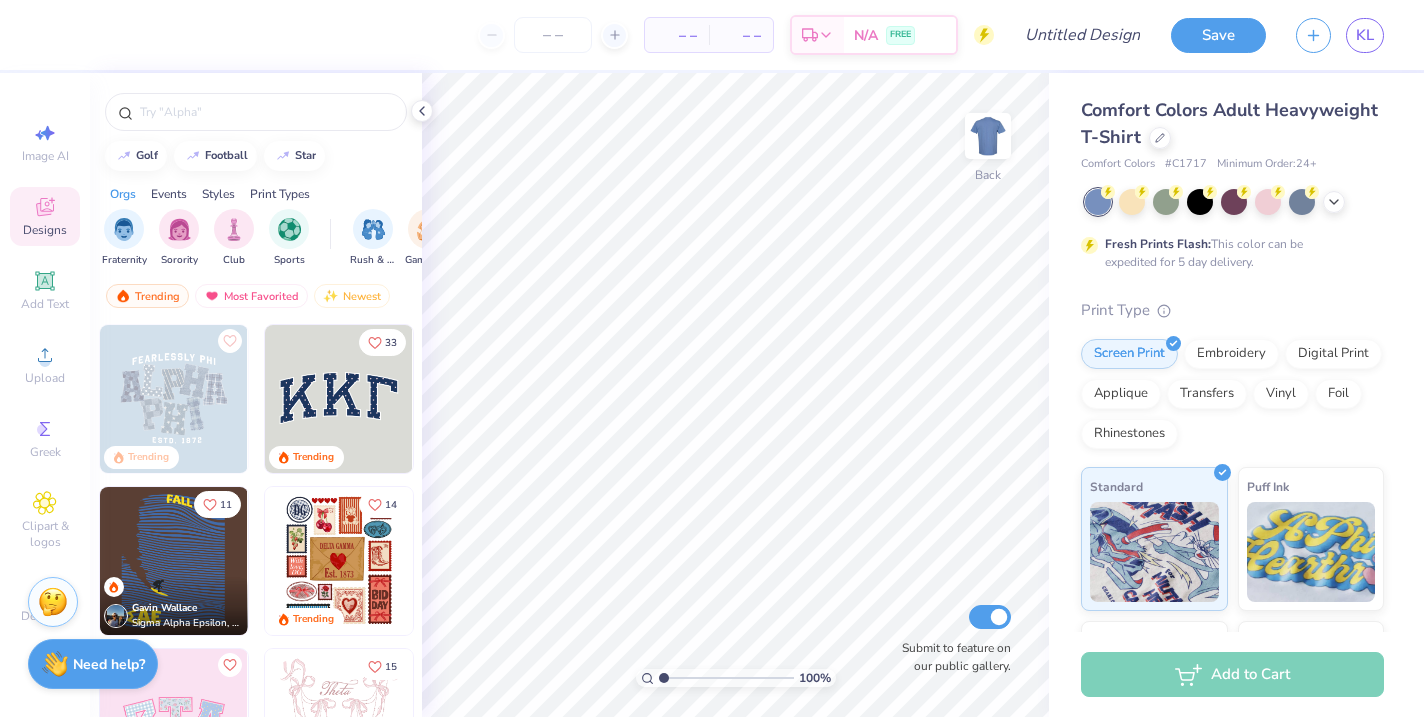click on "Comfort Colors Adult Heavyweight T-Shirt" at bounding box center (1232, 124) 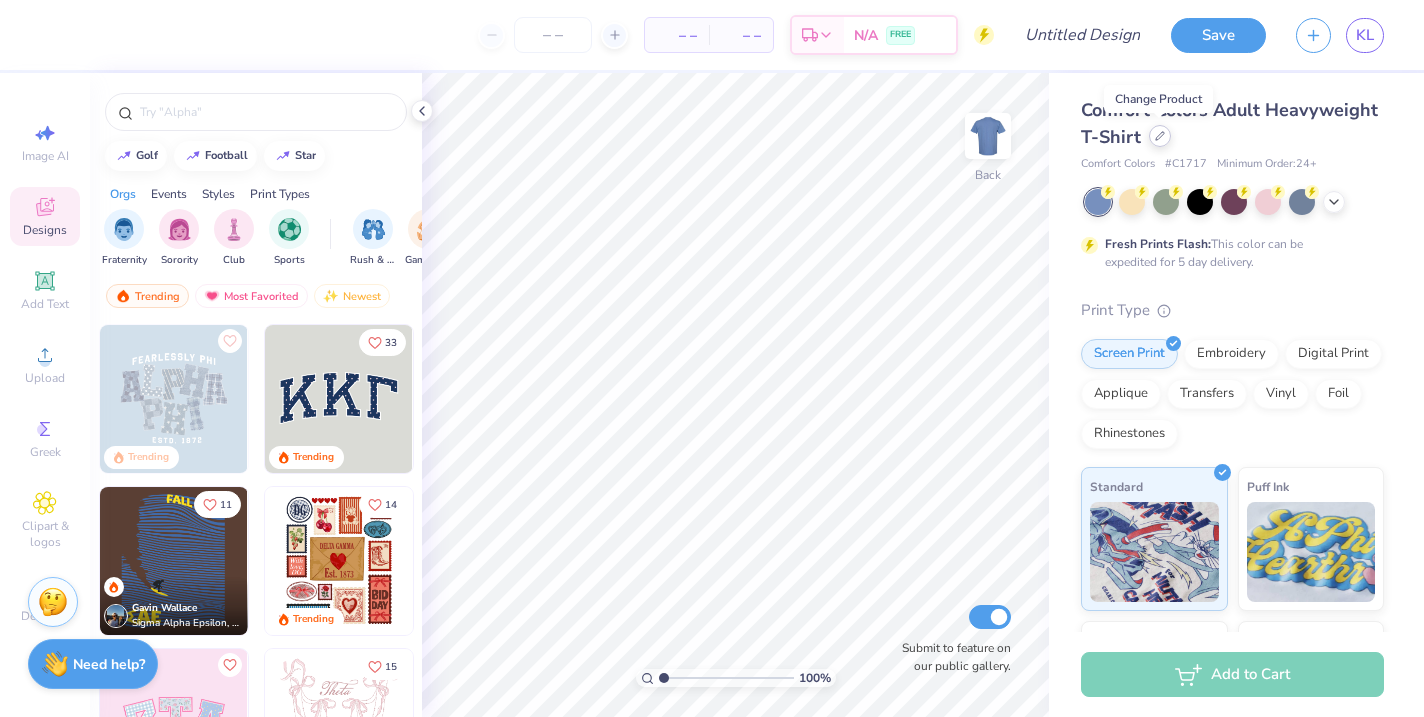 click at bounding box center [1160, 136] 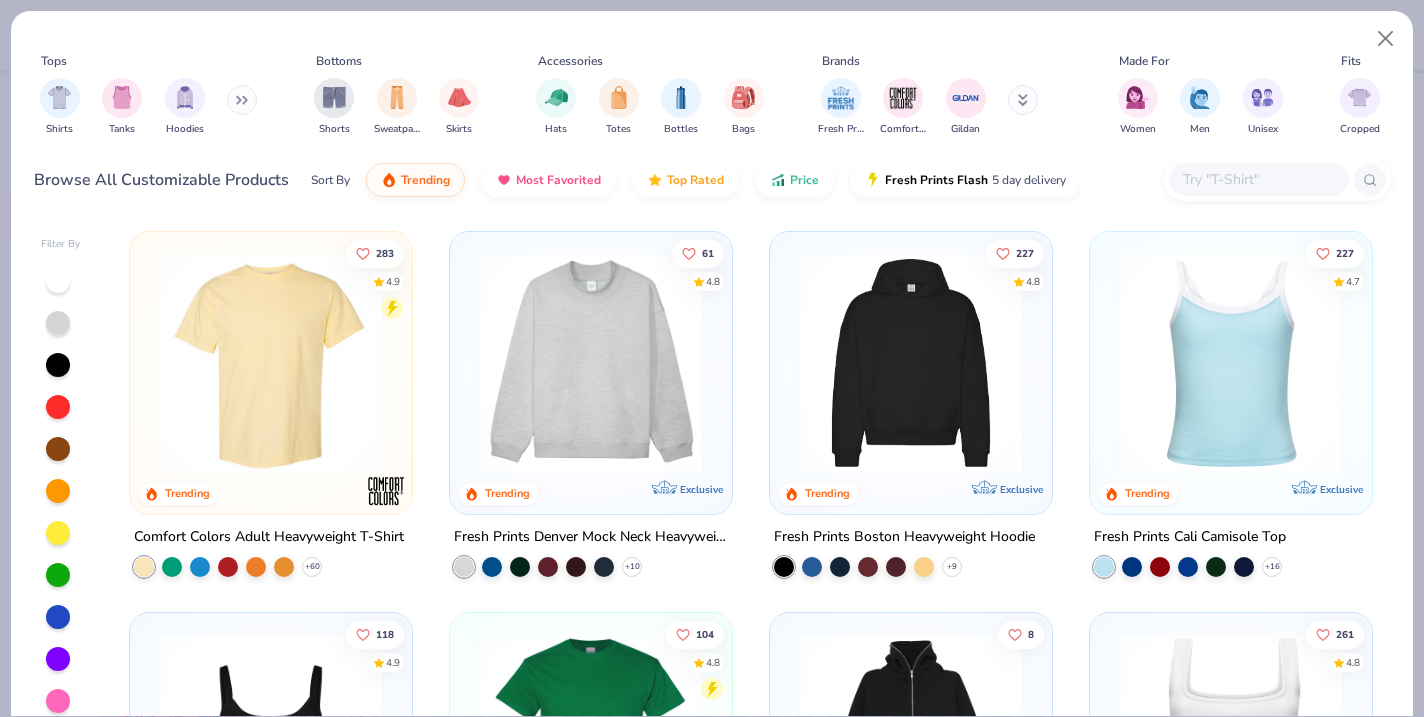 click at bounding box center (591, 363) 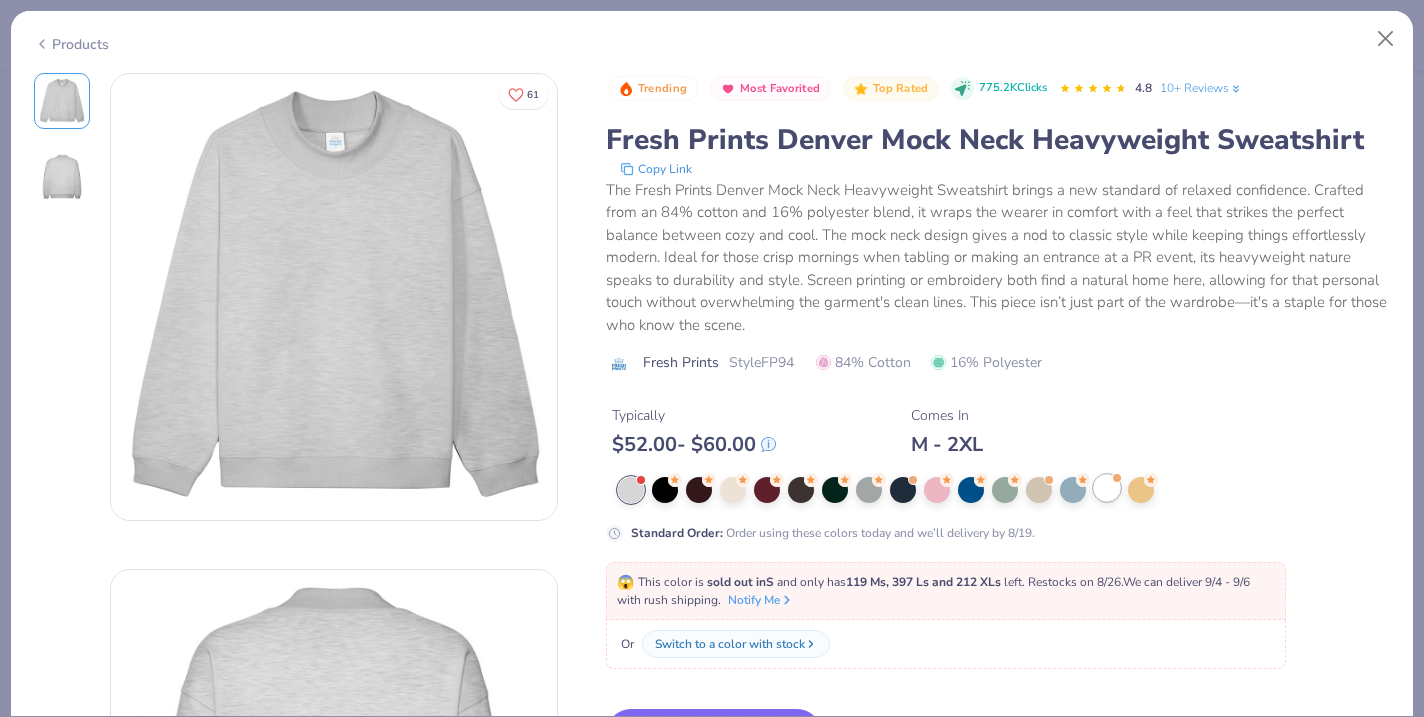 click at bounding box center (1107, 488) 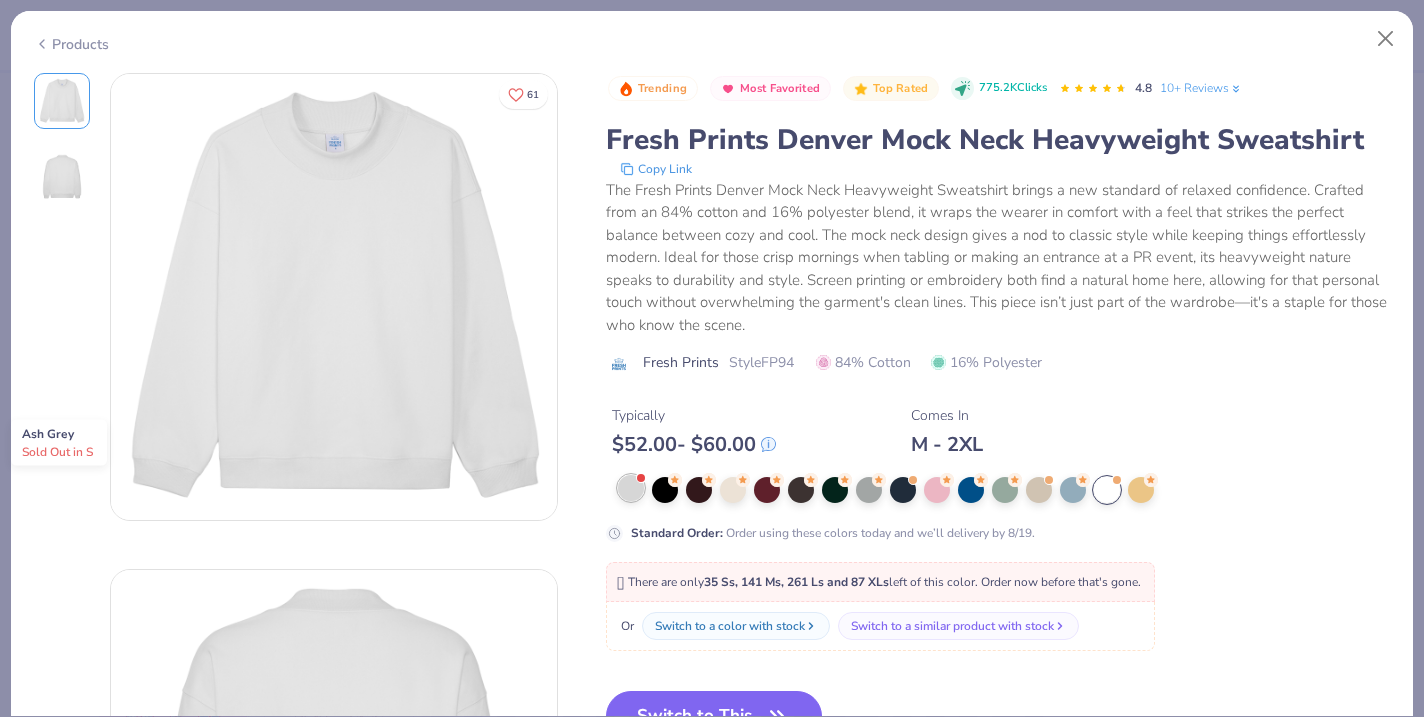 click at bounding box center (631, 488) 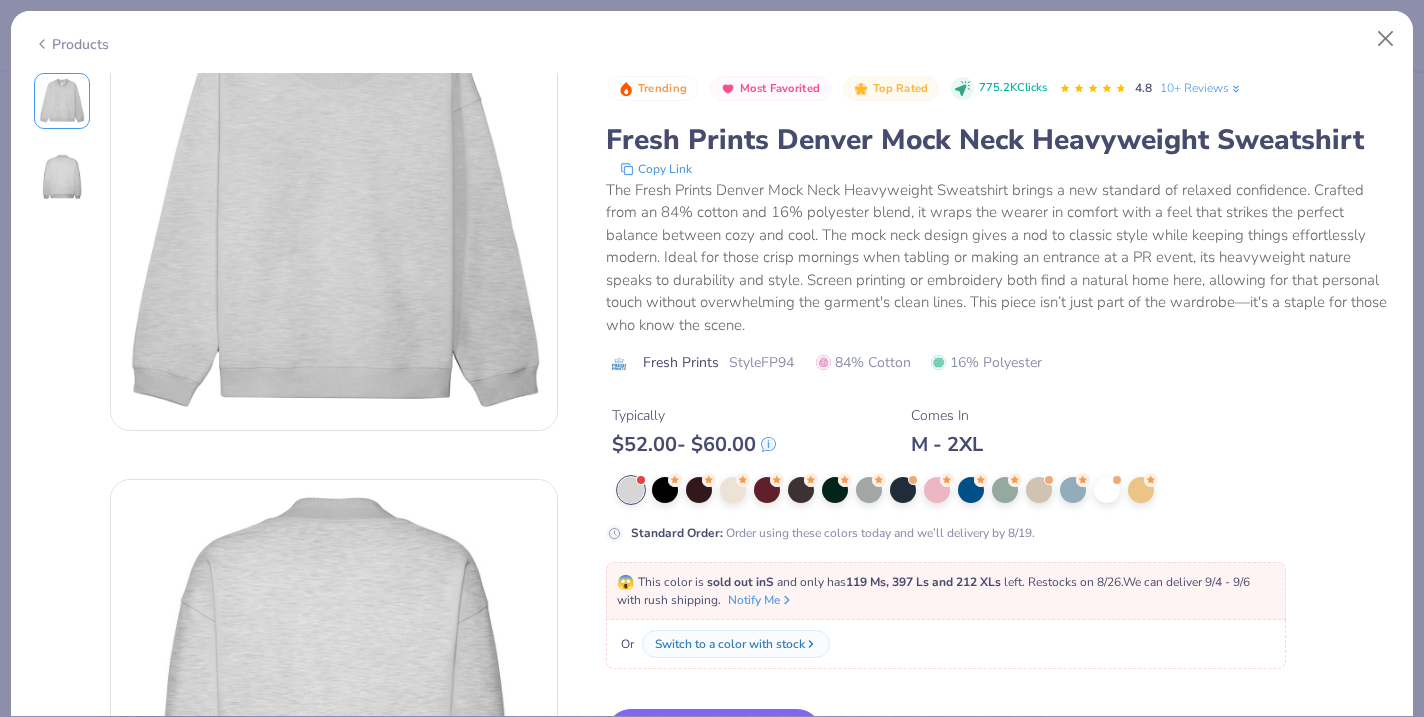 scroll, scrollTop: 335, scrollLeft: 0, axis: vertical 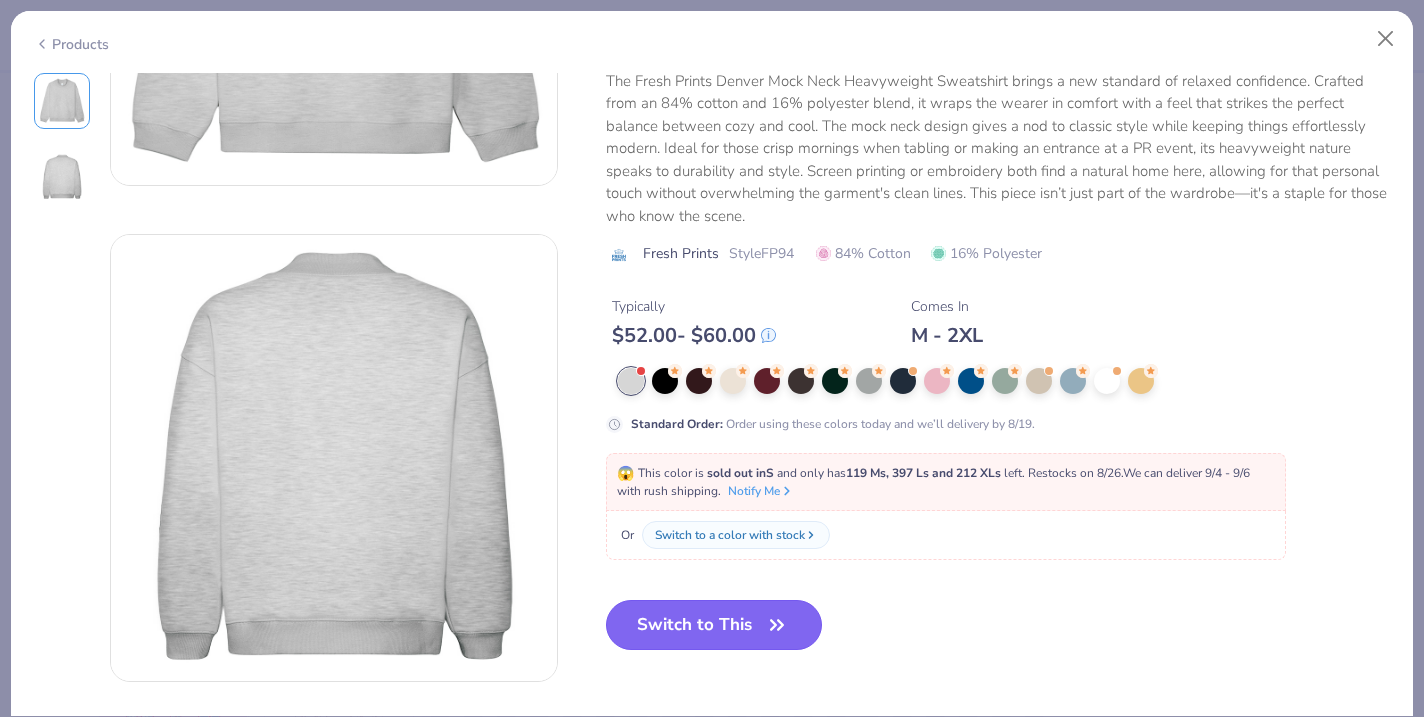 click on "Switch to This" at bounding box center [714, 625] 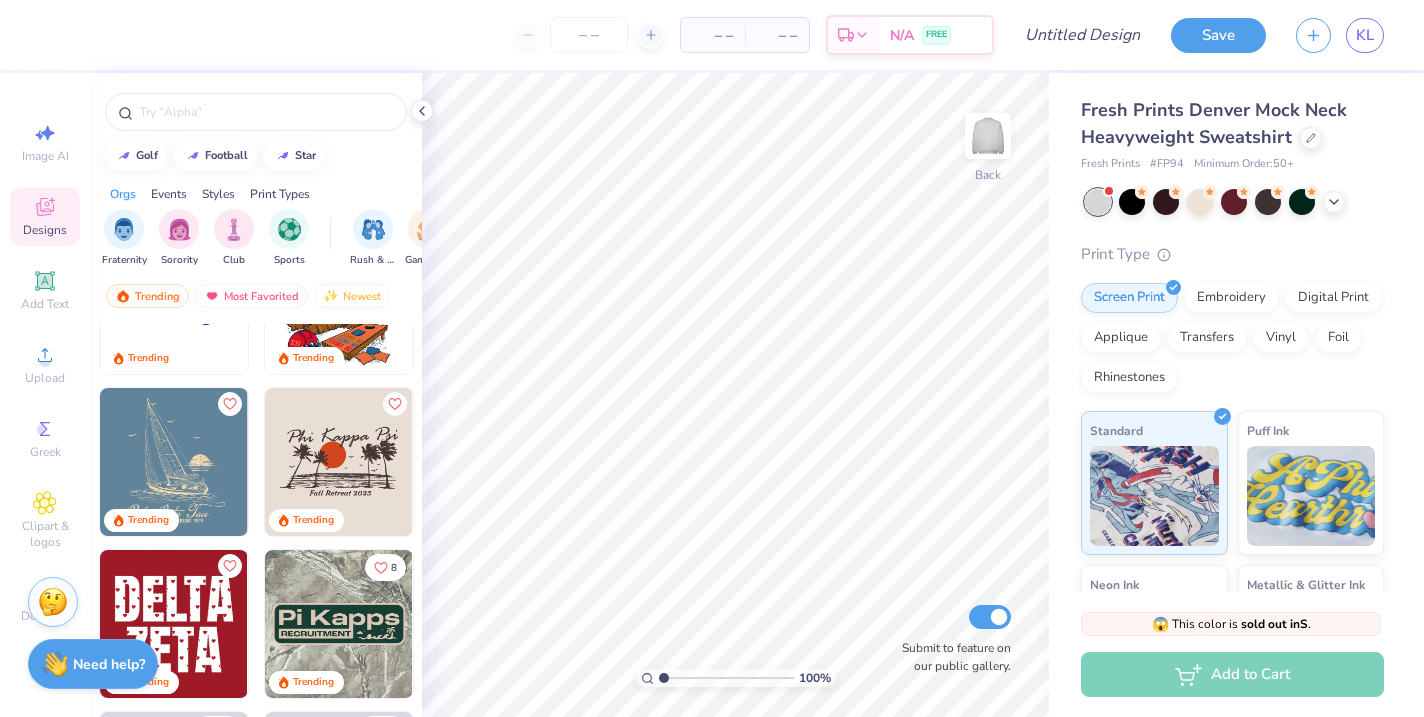 scroll, scrollTop: 3017, scrollLeft: 0, axis: vertical 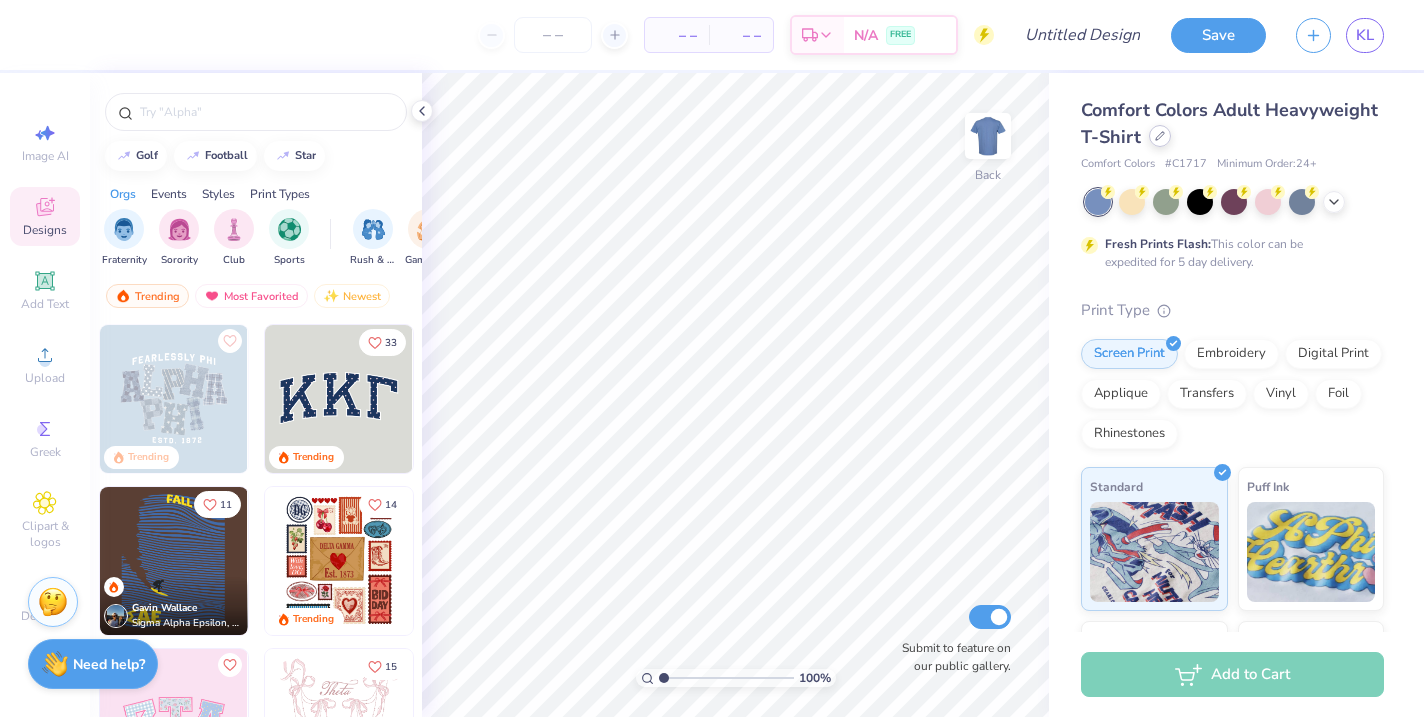 click at bounding box center (1160, 136) 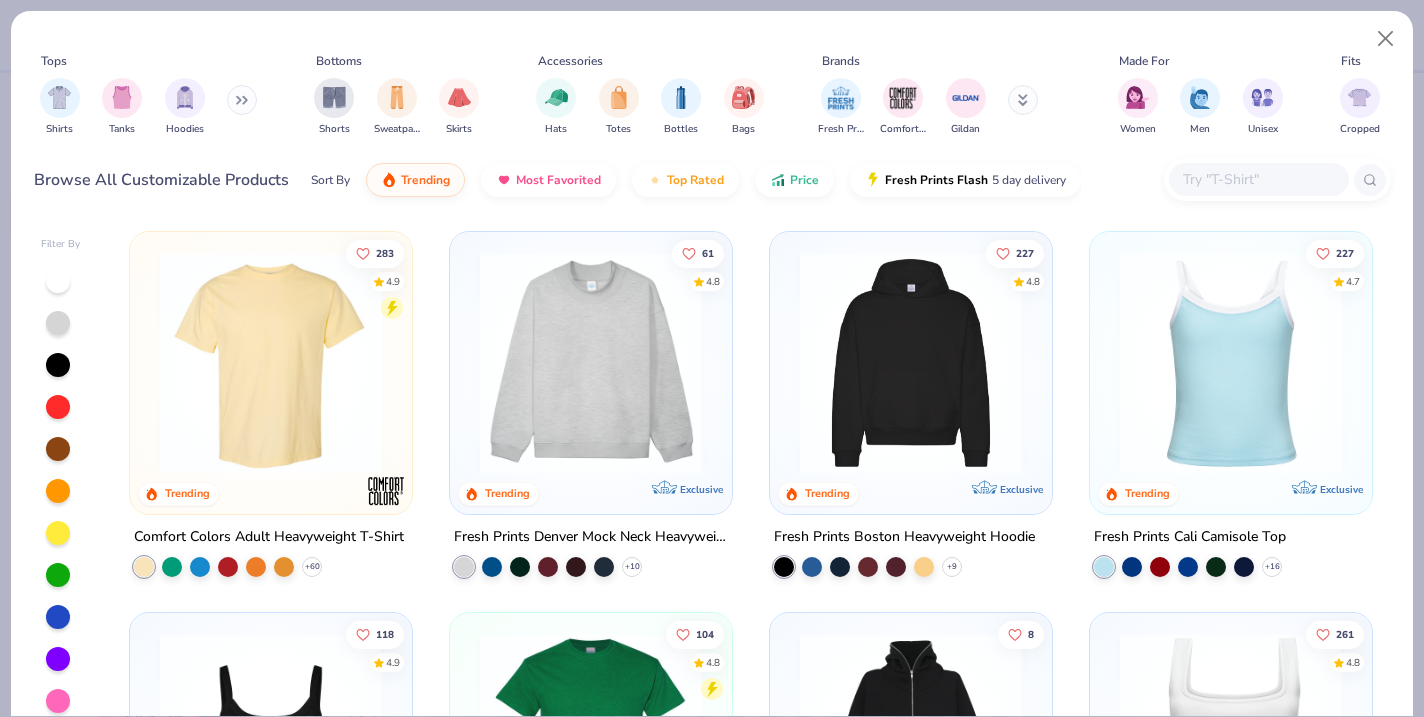 click at bounding box center (591, 363) 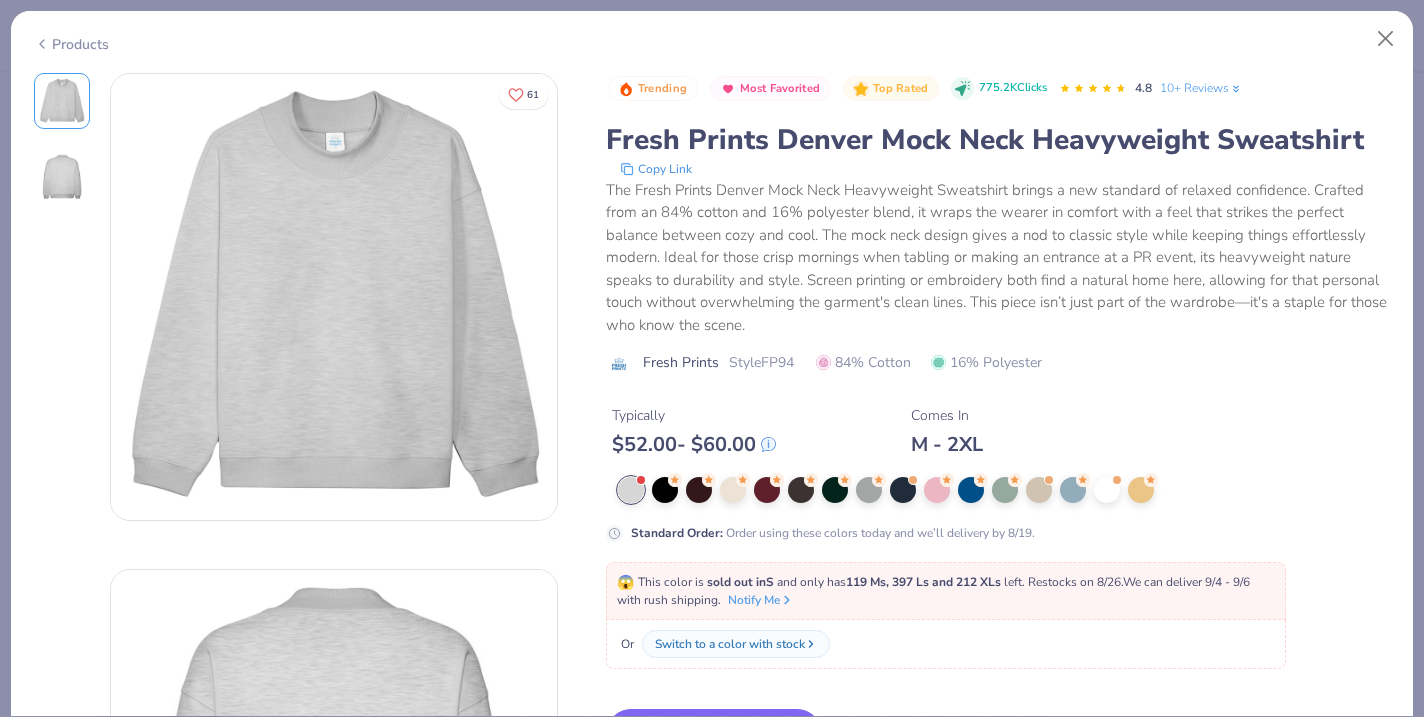 click on "😱 This color is   sold out in  S   and only has  119 Ms, 397 Ls and 212 XLs   left . Restocks on 8/26.  We can deliver 9/4 - 9/6 with rush shipping." at bounding box center (933, 591) 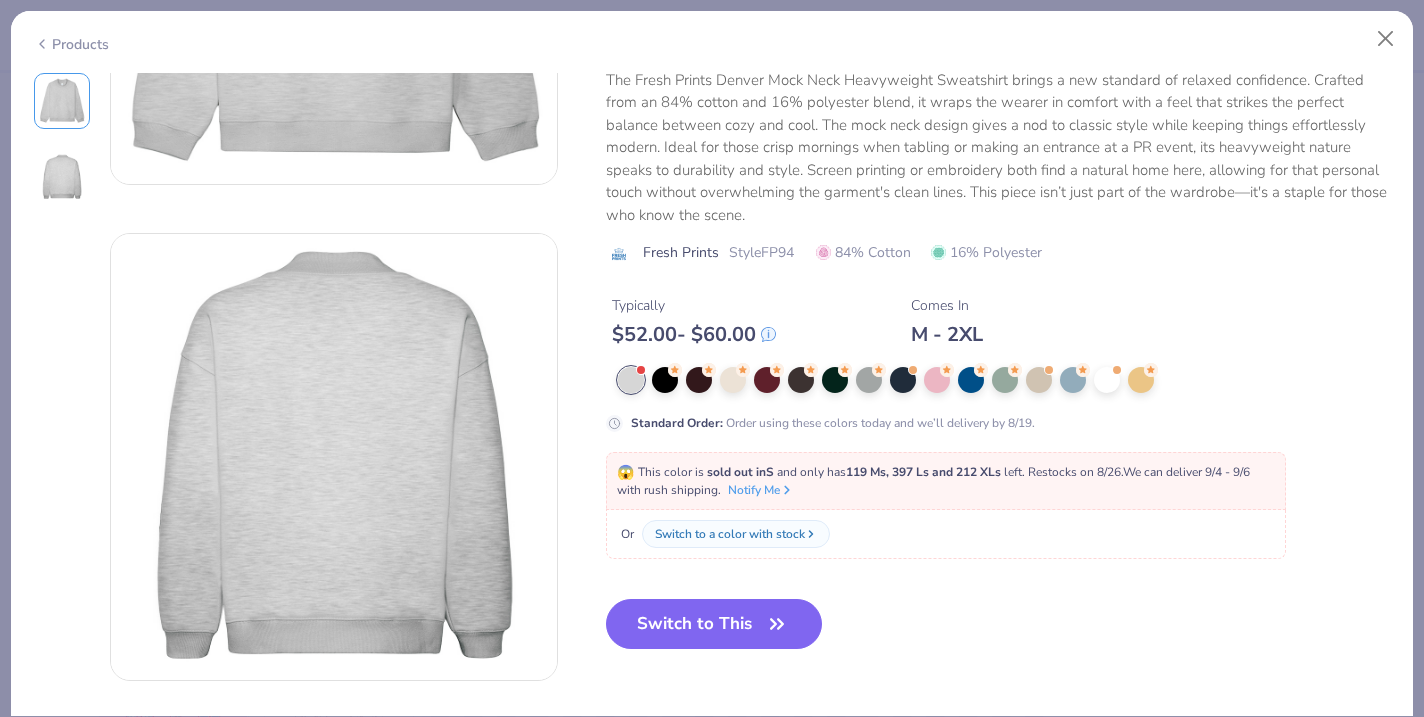 scroll, scrollTop: 347, scrollLeft: 0, axis: vertical 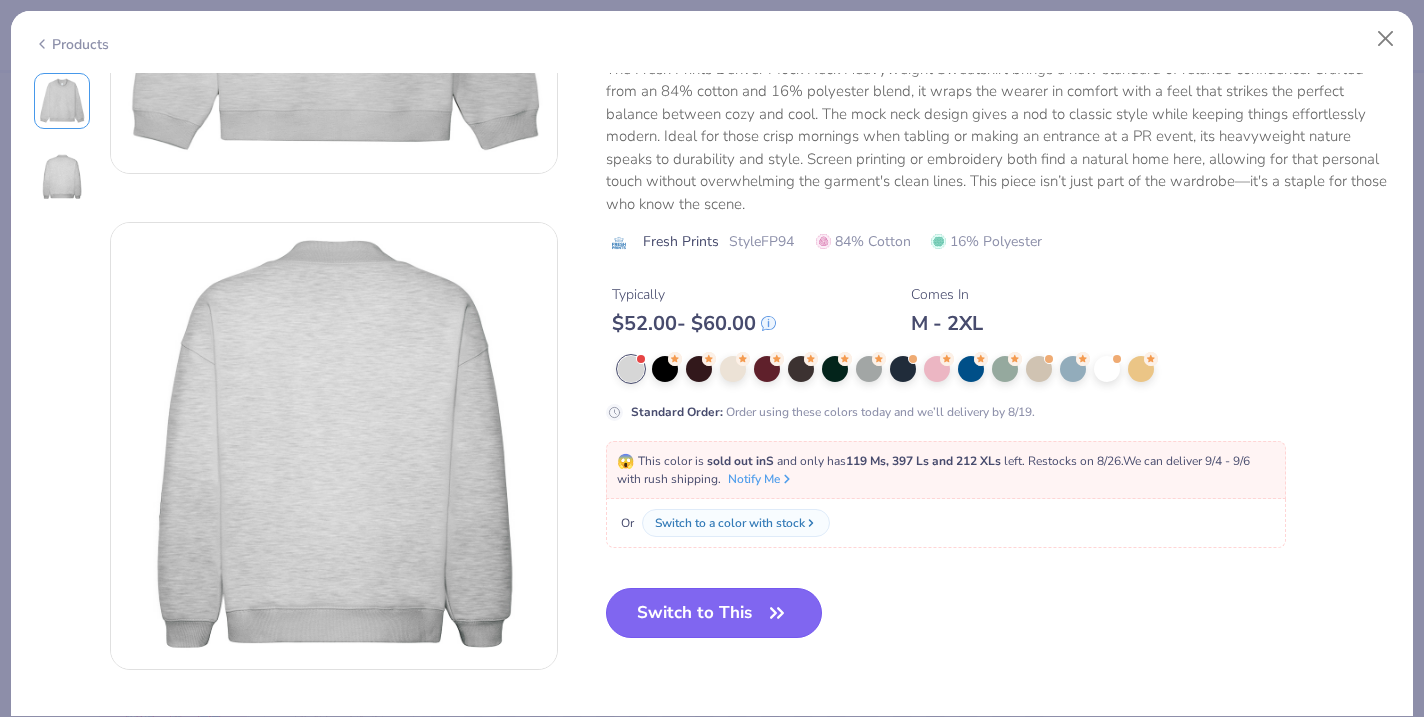 click on "Switch to This" at bounding box center (714, 613) 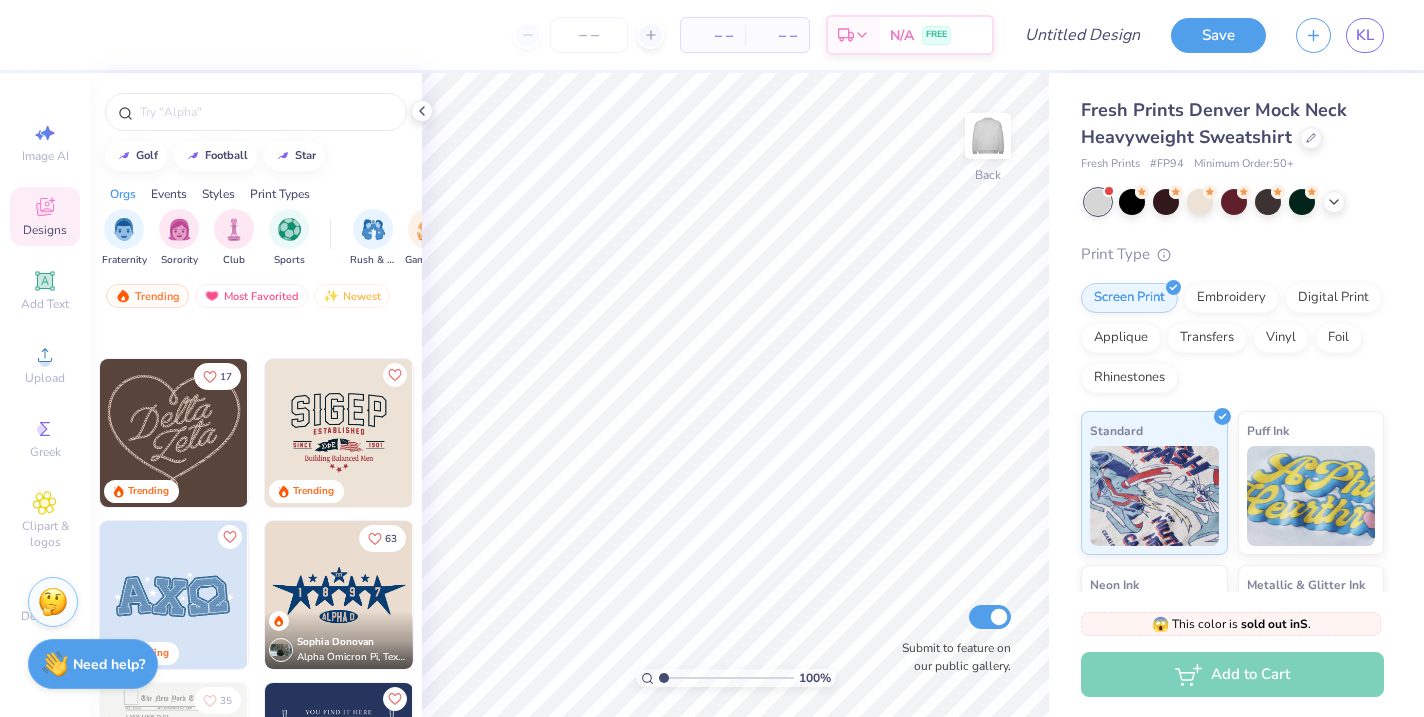 scroll, scrollTop: 942, scrollLeft: 0, axis: vertical 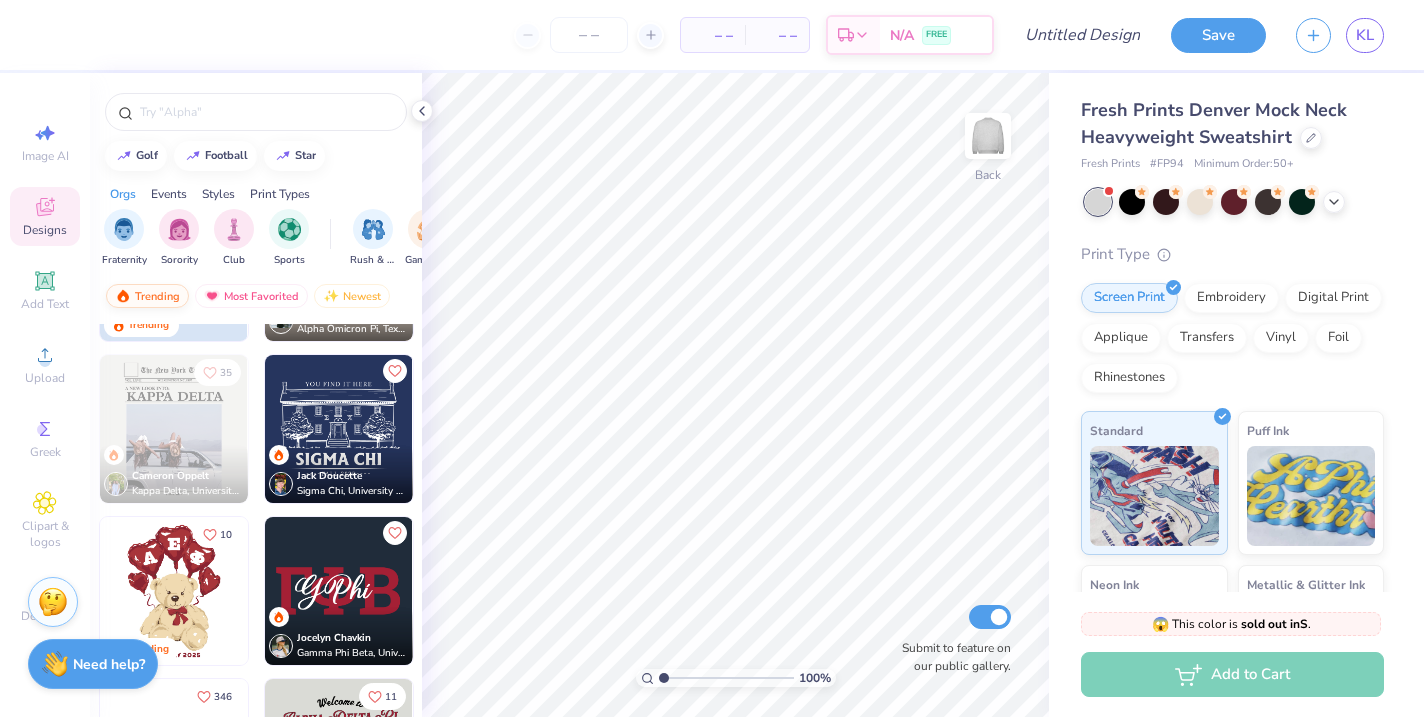 click on "Trending" at bounding box center [147, 296] 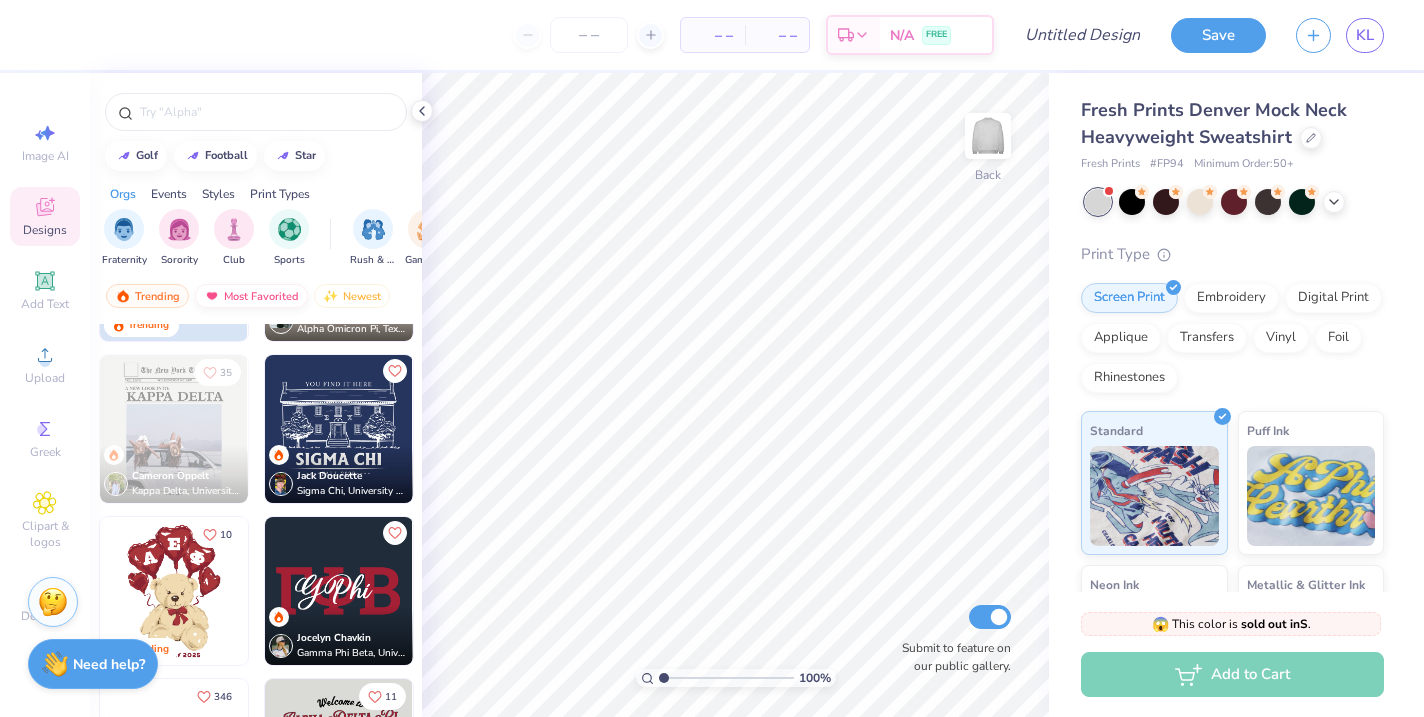 click on "Most Favorited" at bounding box center [251, 296] 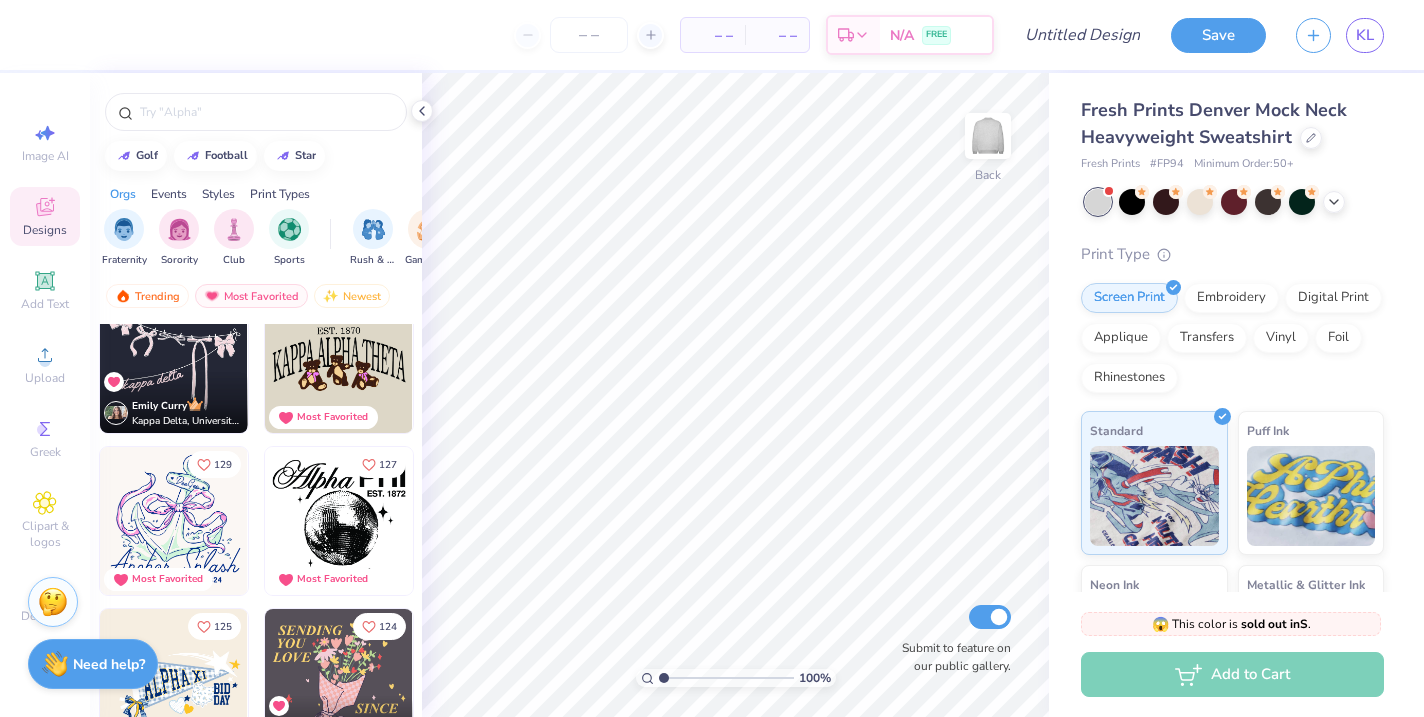 scroll, scrollTop: 1075, scrollLeft: 0, axis: vertical 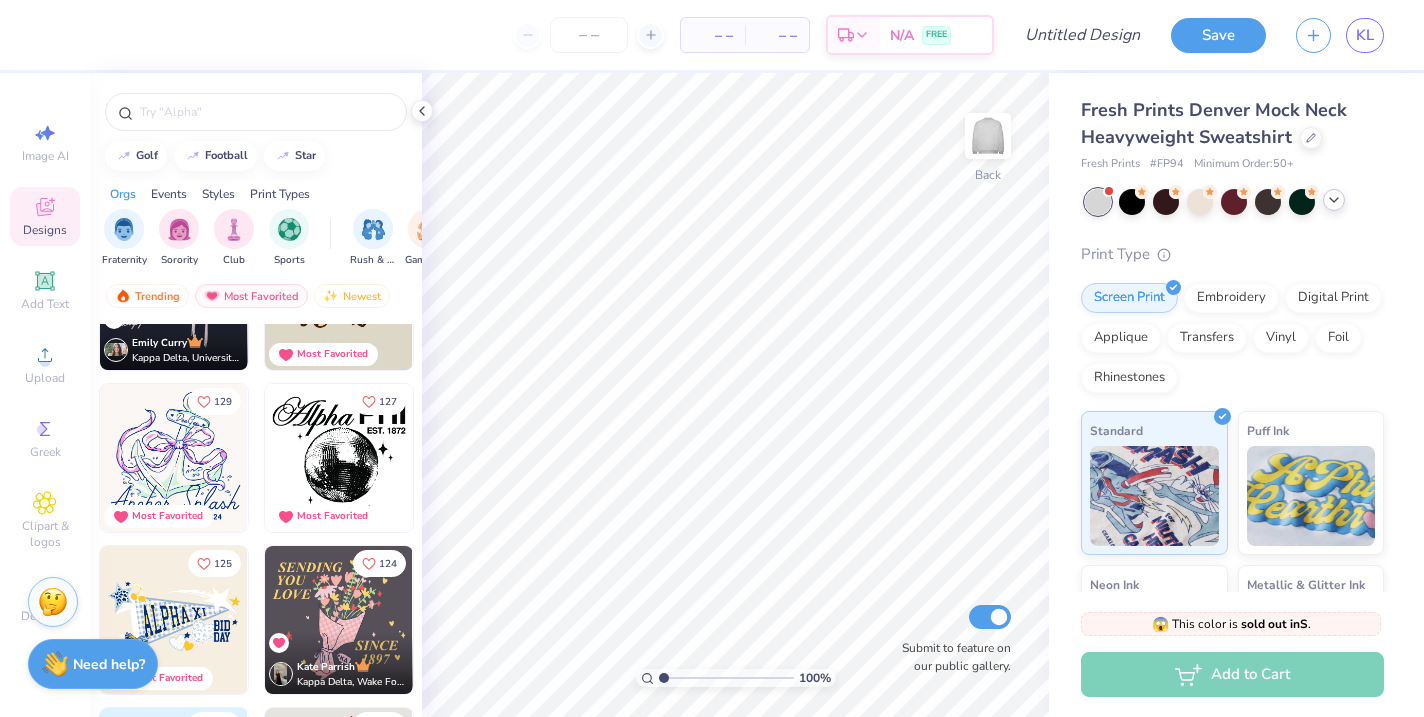 click 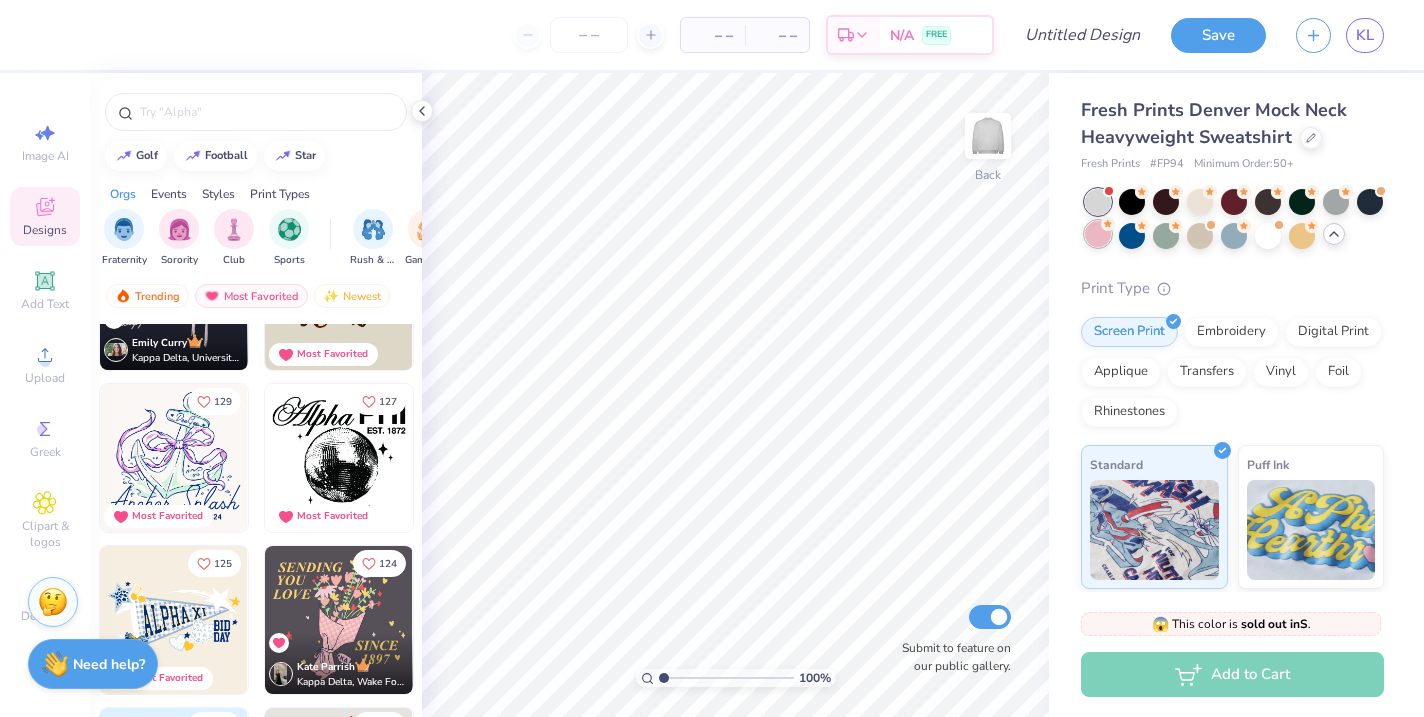 click 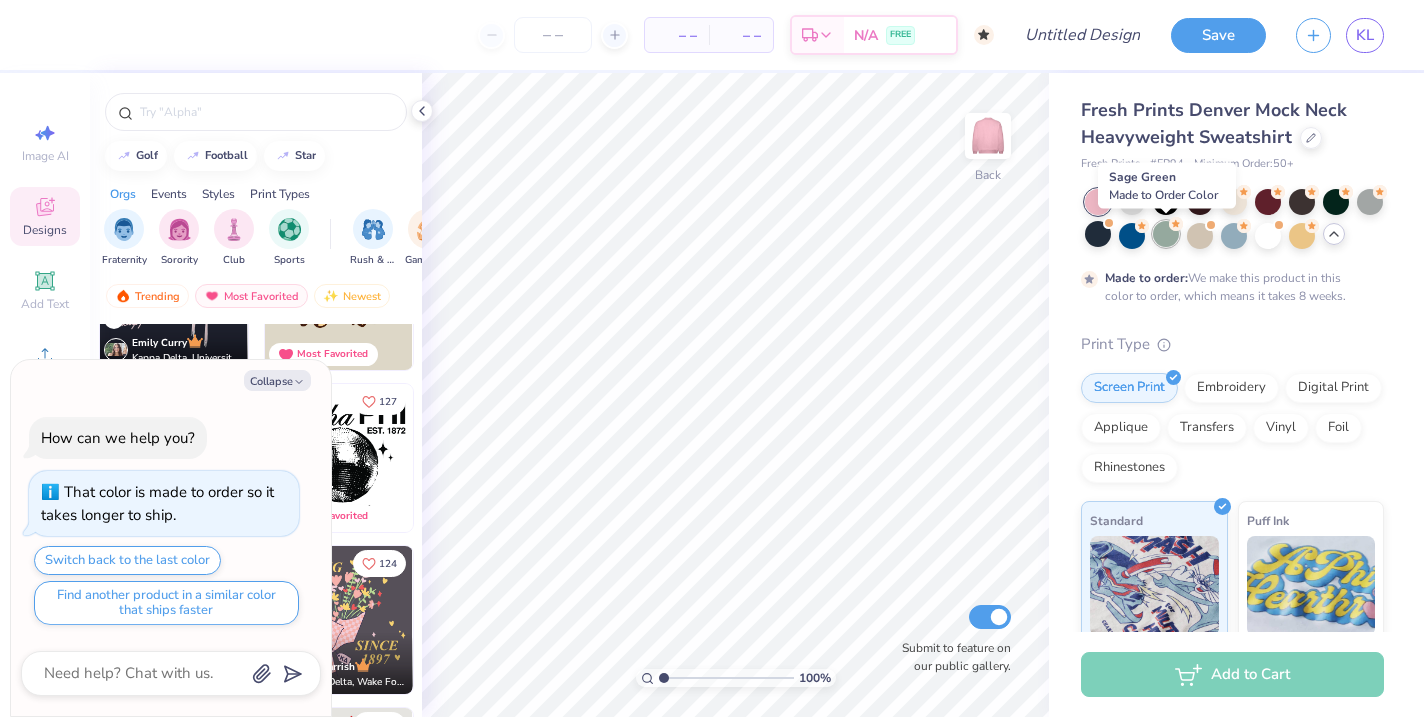 click at bounding box center [1166, 234] 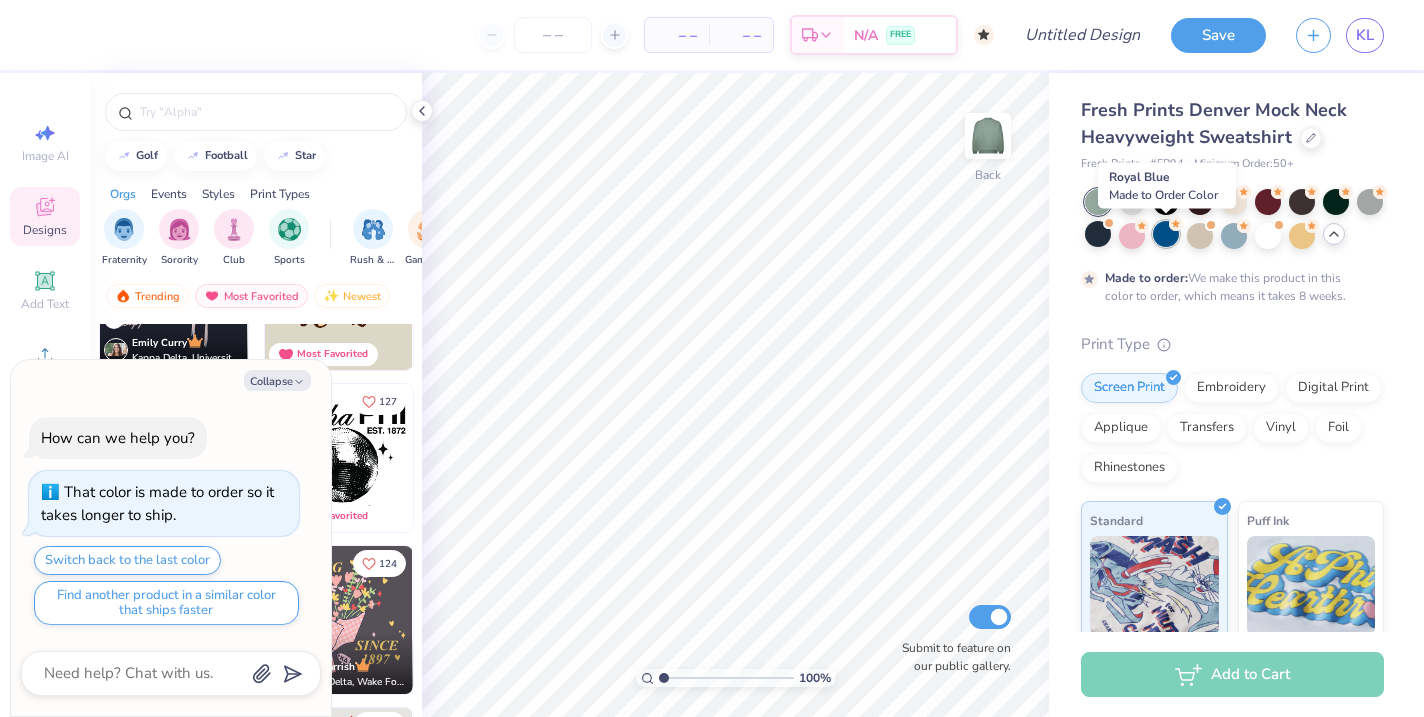 click at bounding box center (1166, 234) 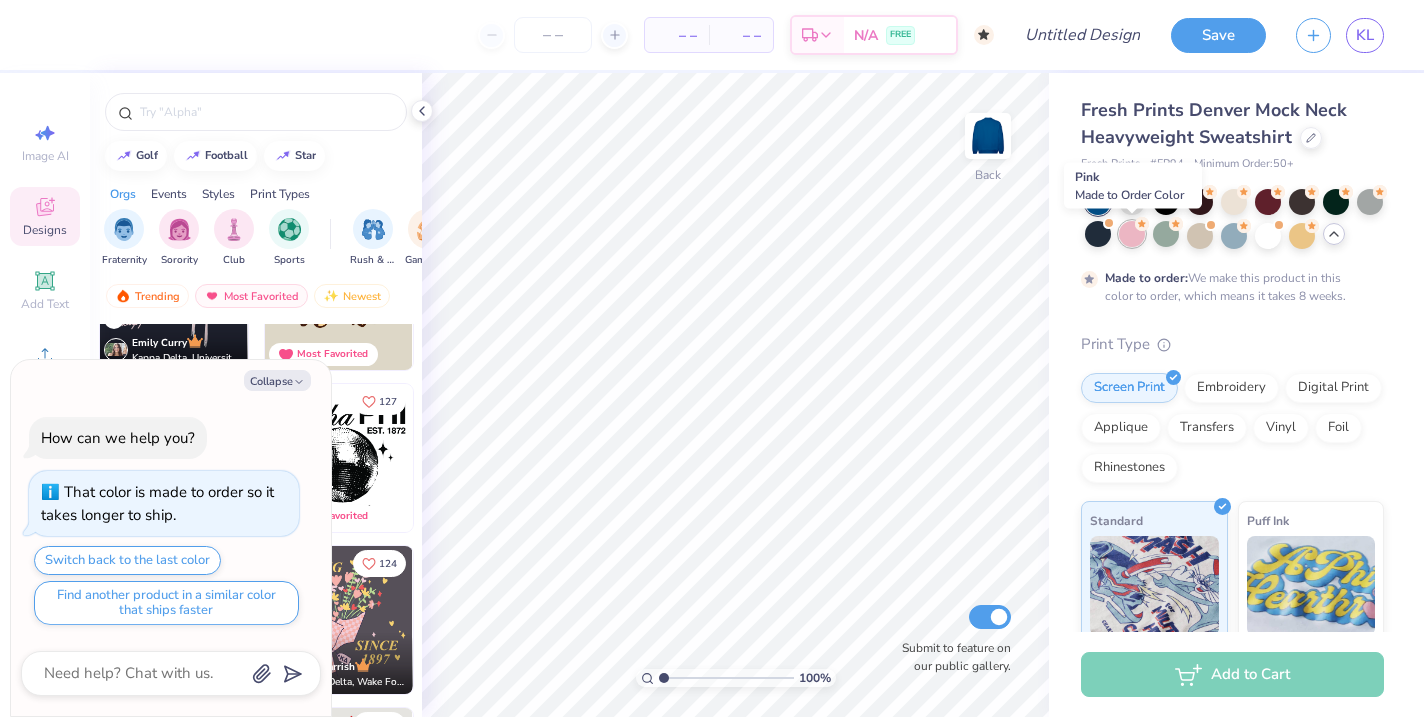 click at bounding box center (1132, 234) 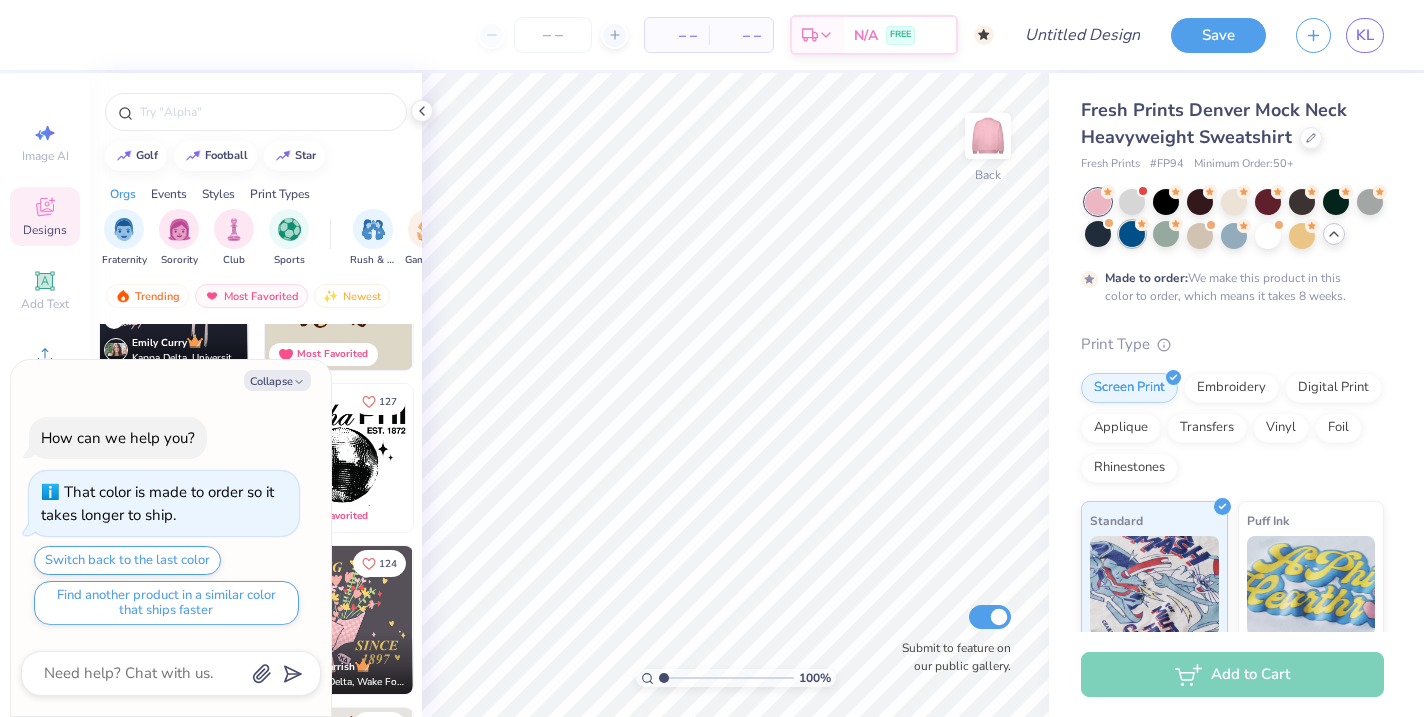click at bounding box center [1132, 234] 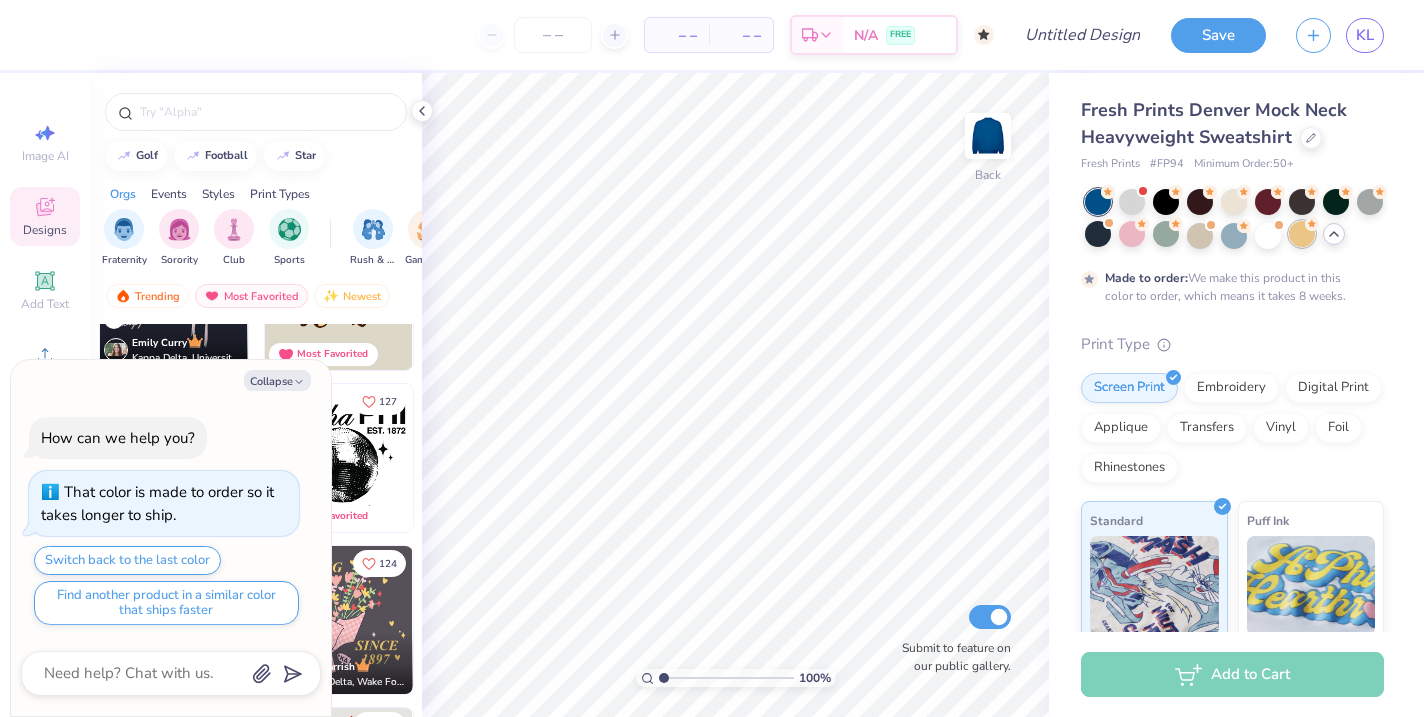 click at bounding box center [1302, 234] 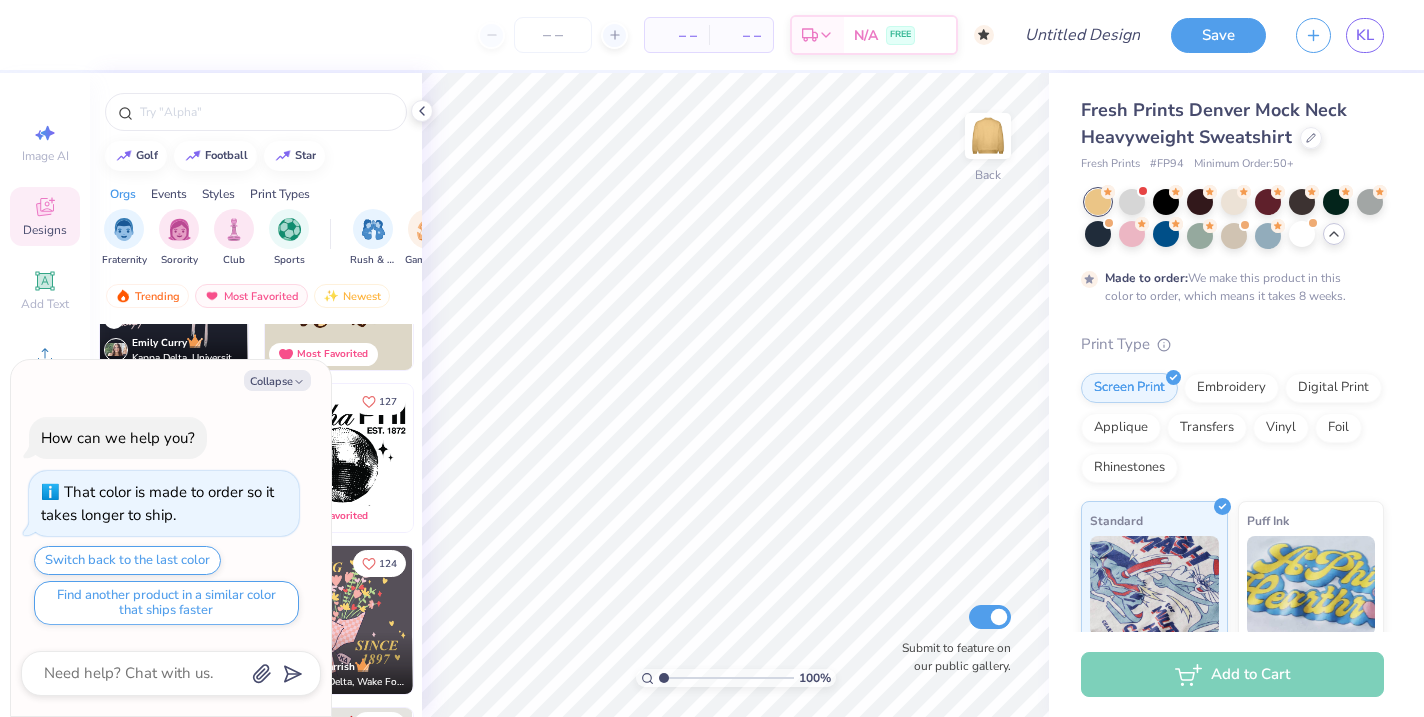 click 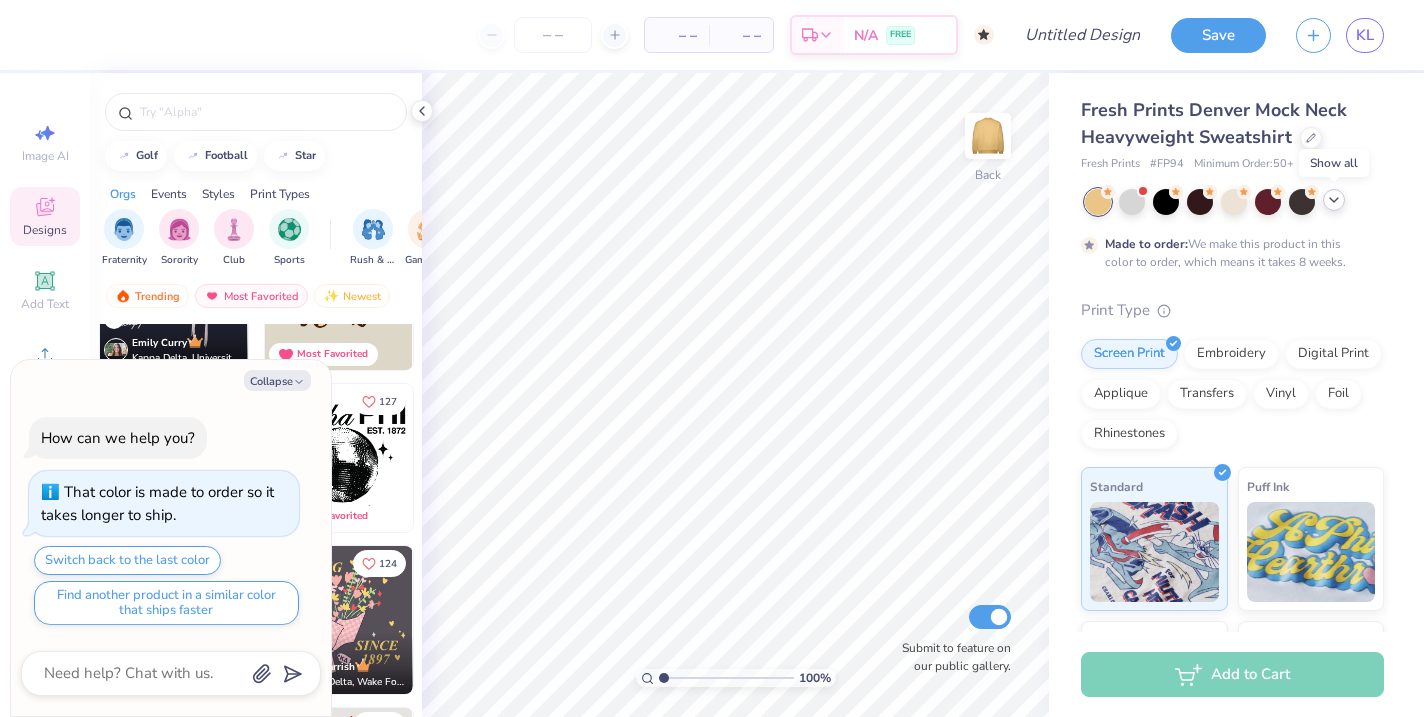 click at bounding box center [1234, 202] 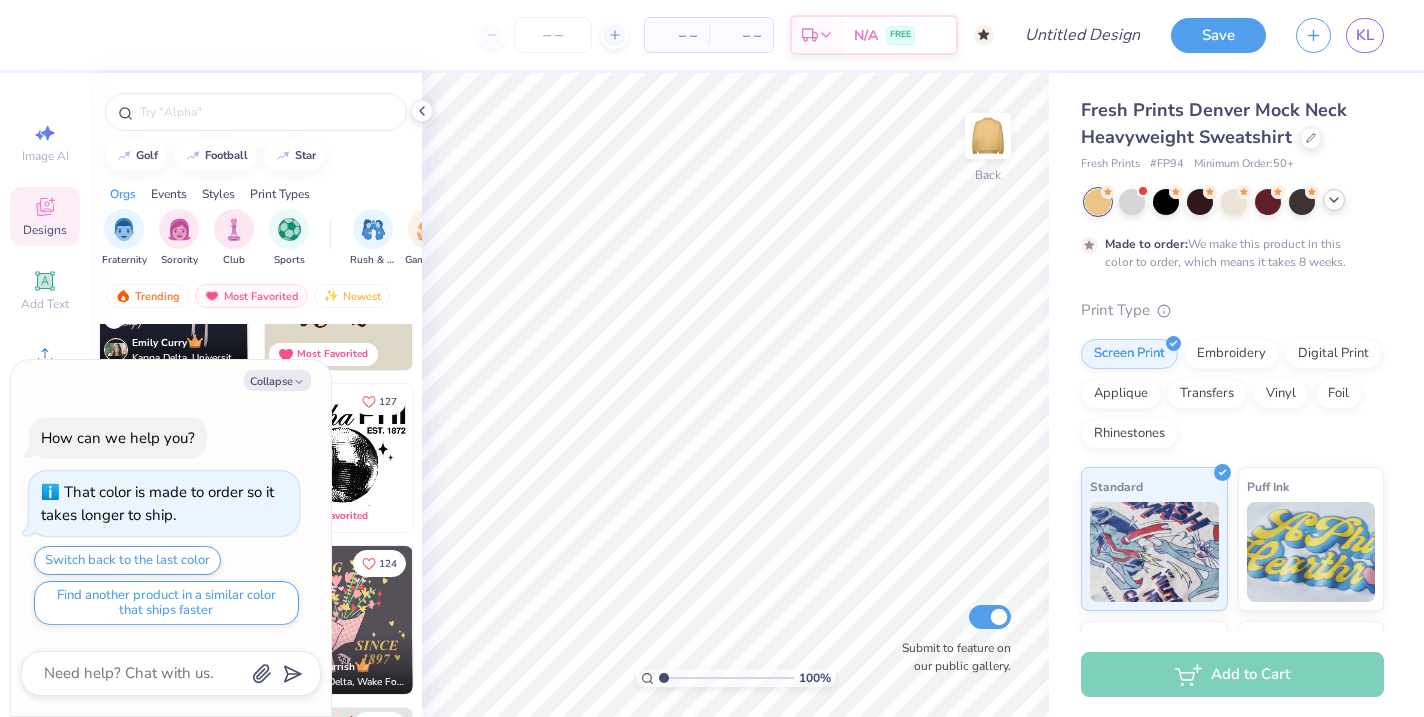 click at bounding box center [1334, 200] 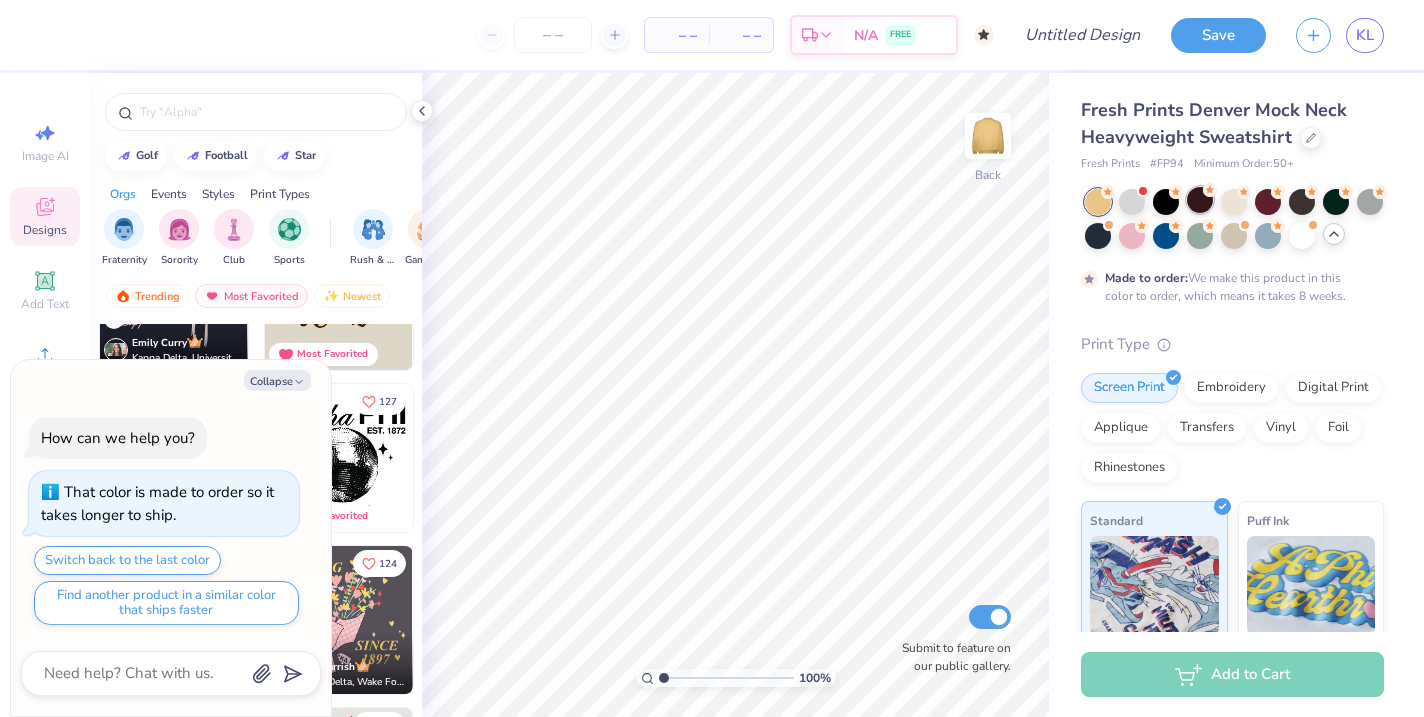 click at bounding box center (1200, 200) 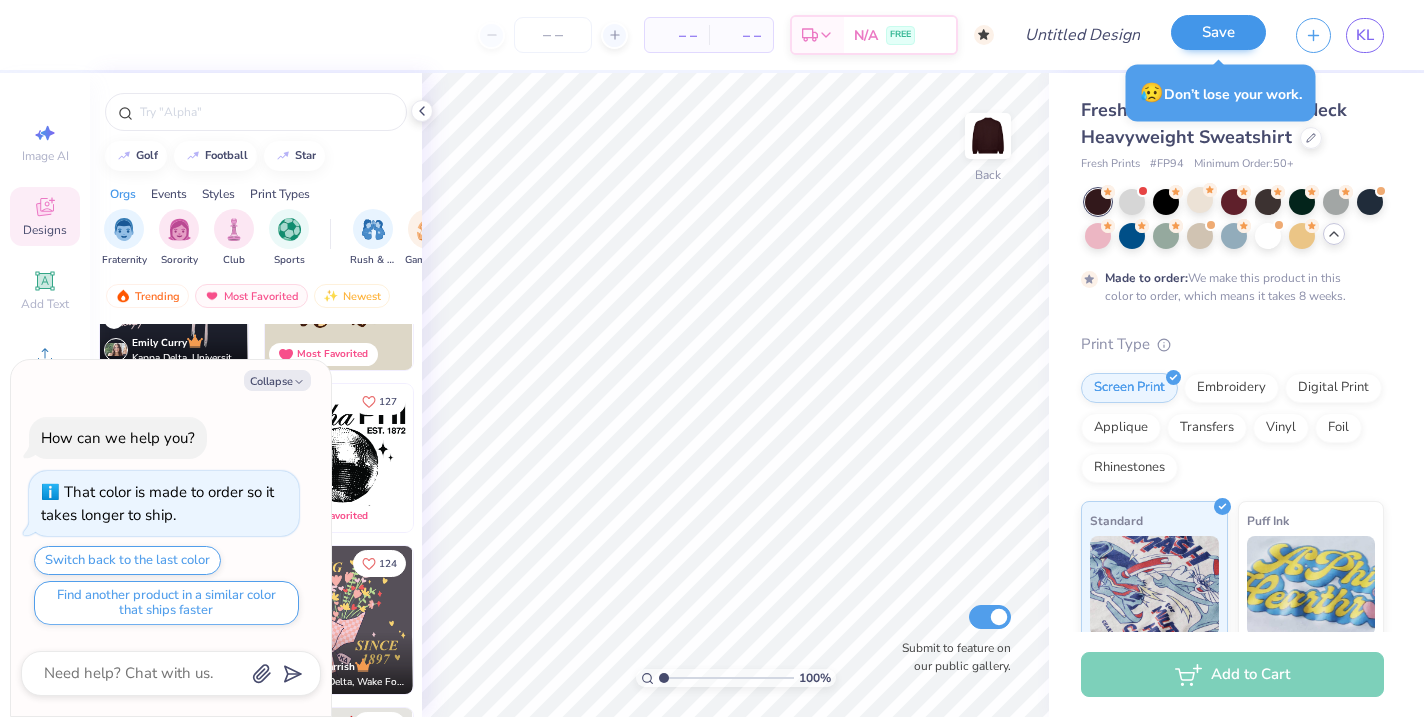 type on "x" 